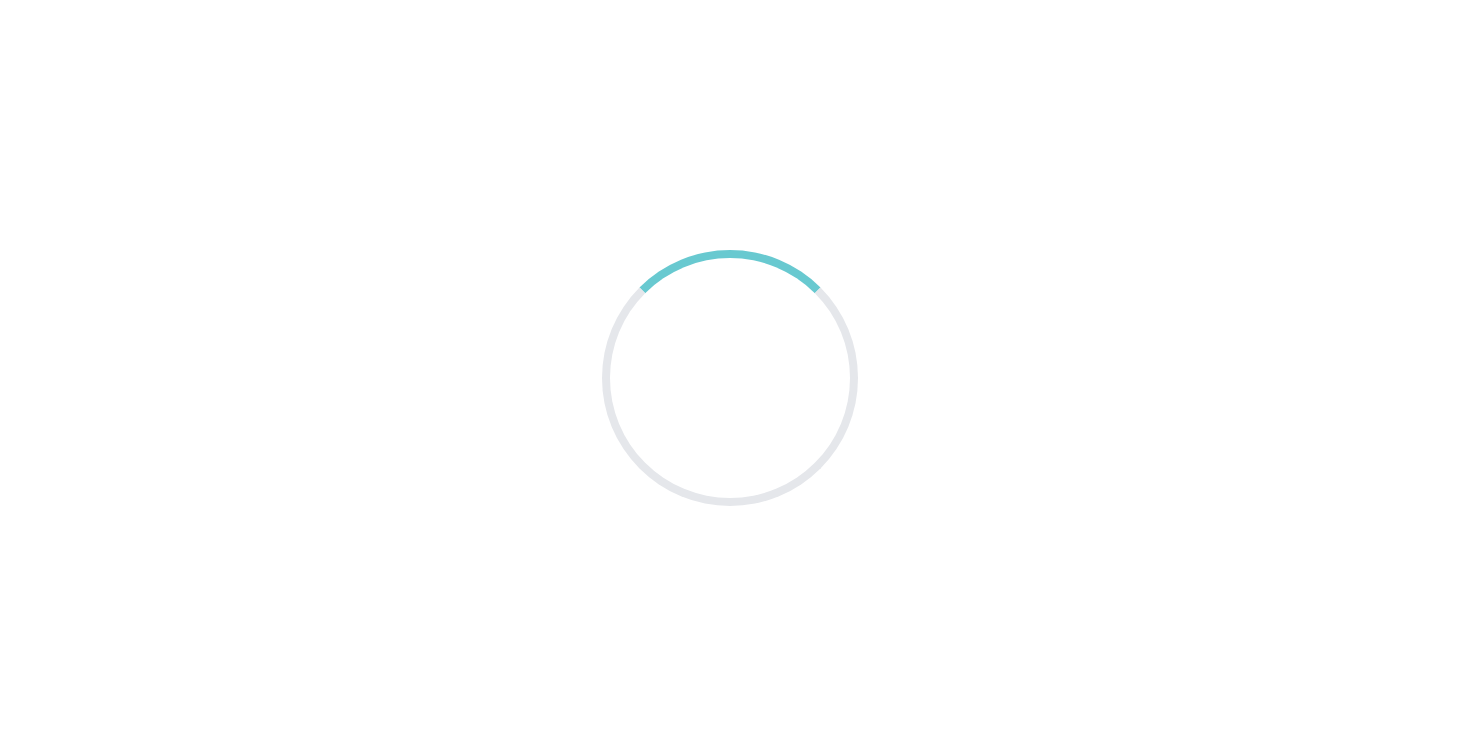 scroll, scrollTop: 0, scrollLeft: 0, axis: both 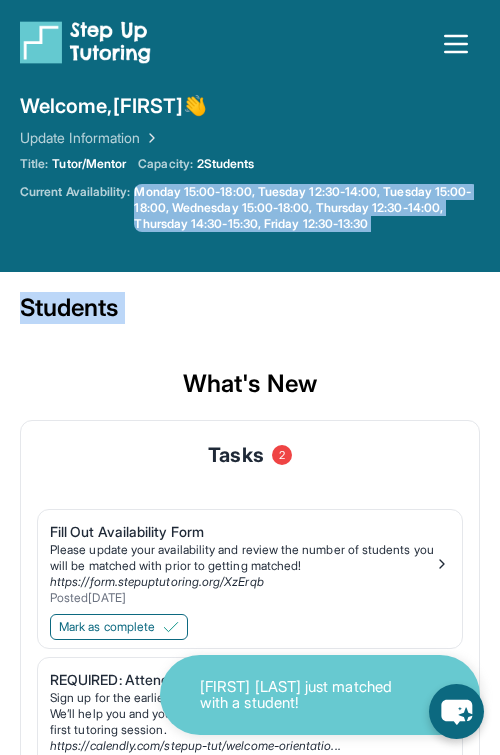 drag, startPoint x: 3, startPoint y: 228, endPoint x: -959, endPoint y: 384, distance: 974.5666 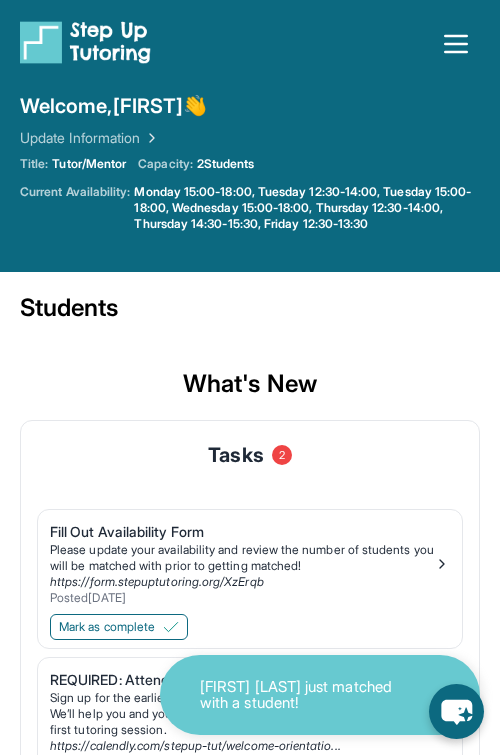 click on "Current Availability:" at bounding box center (75, 208) 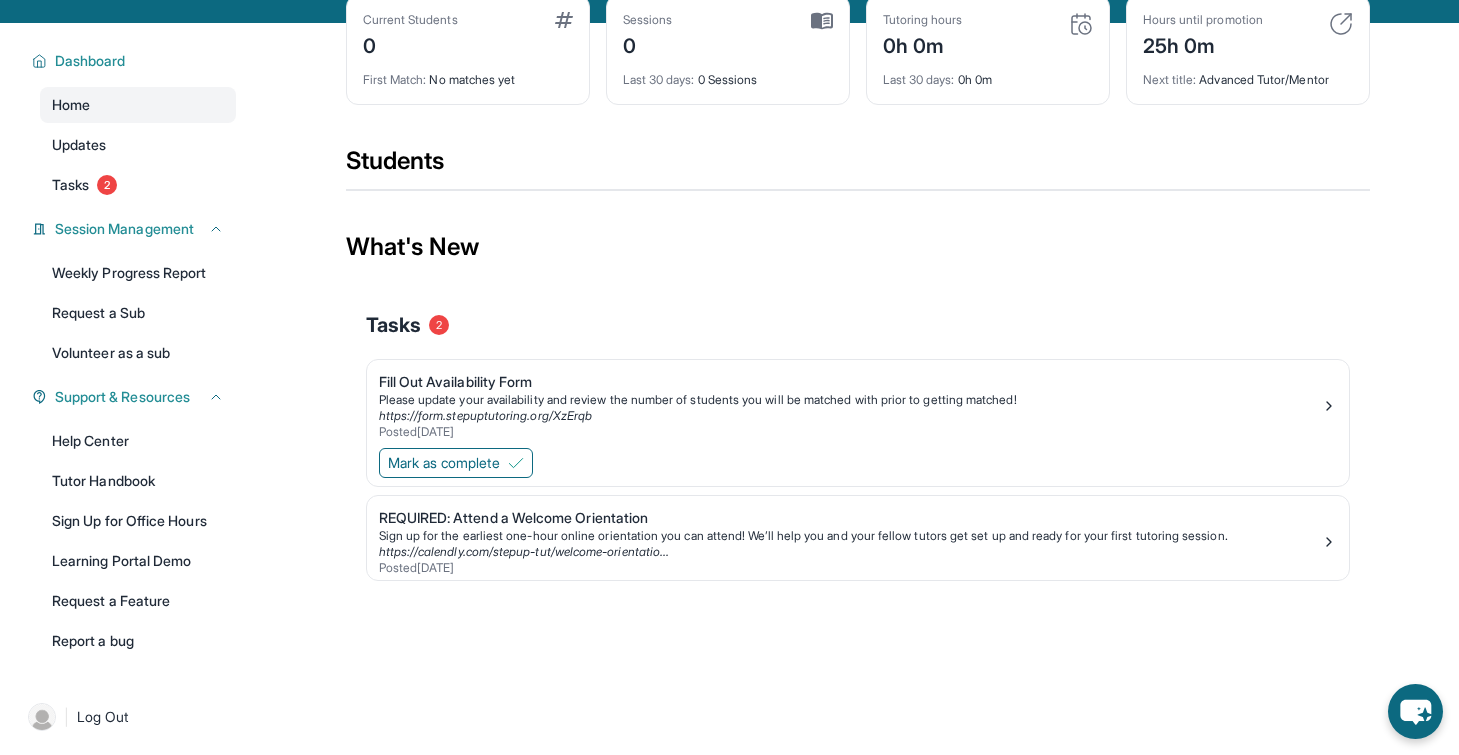 scroll, scrollTop: 144, scrollLeft: 0, axis: vertical 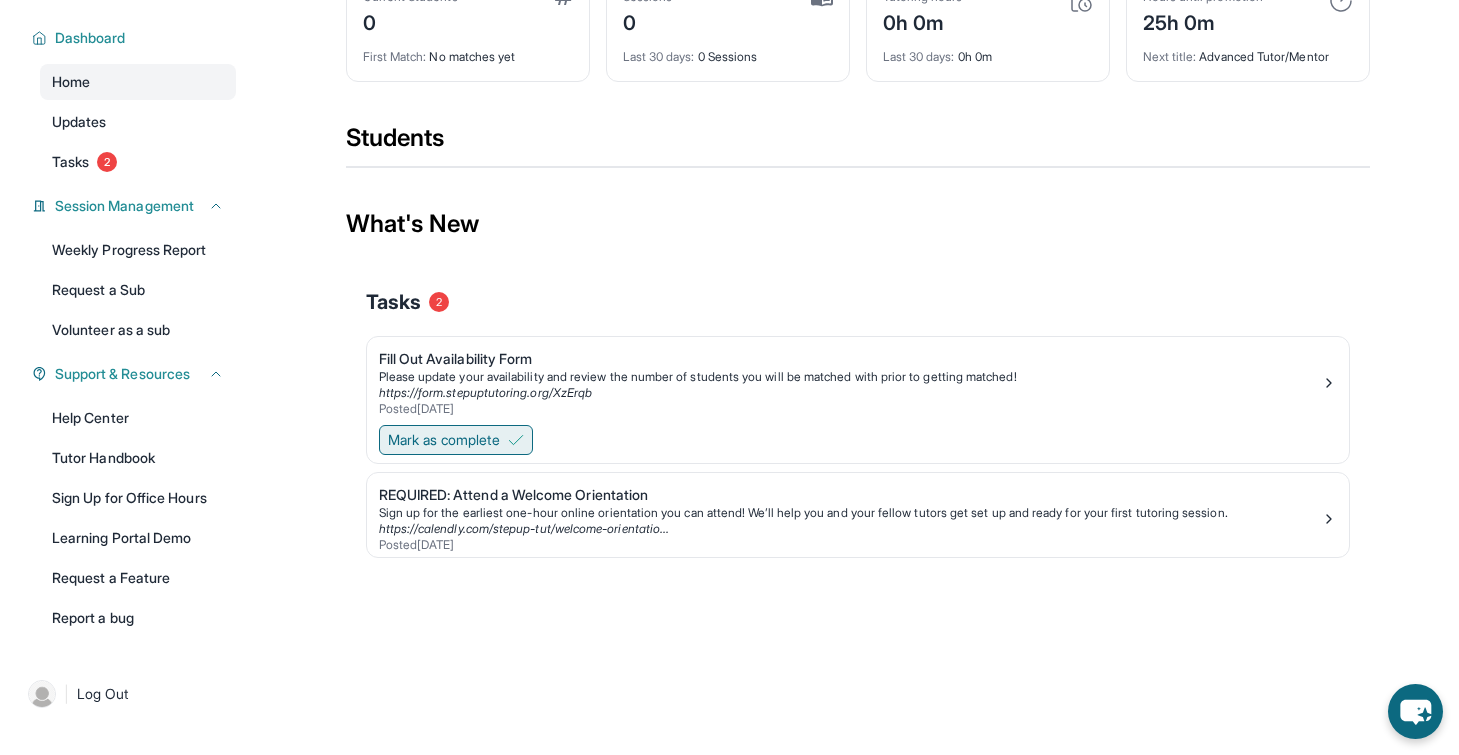 click on "Mark as complete" at bounding box center (444, 440) 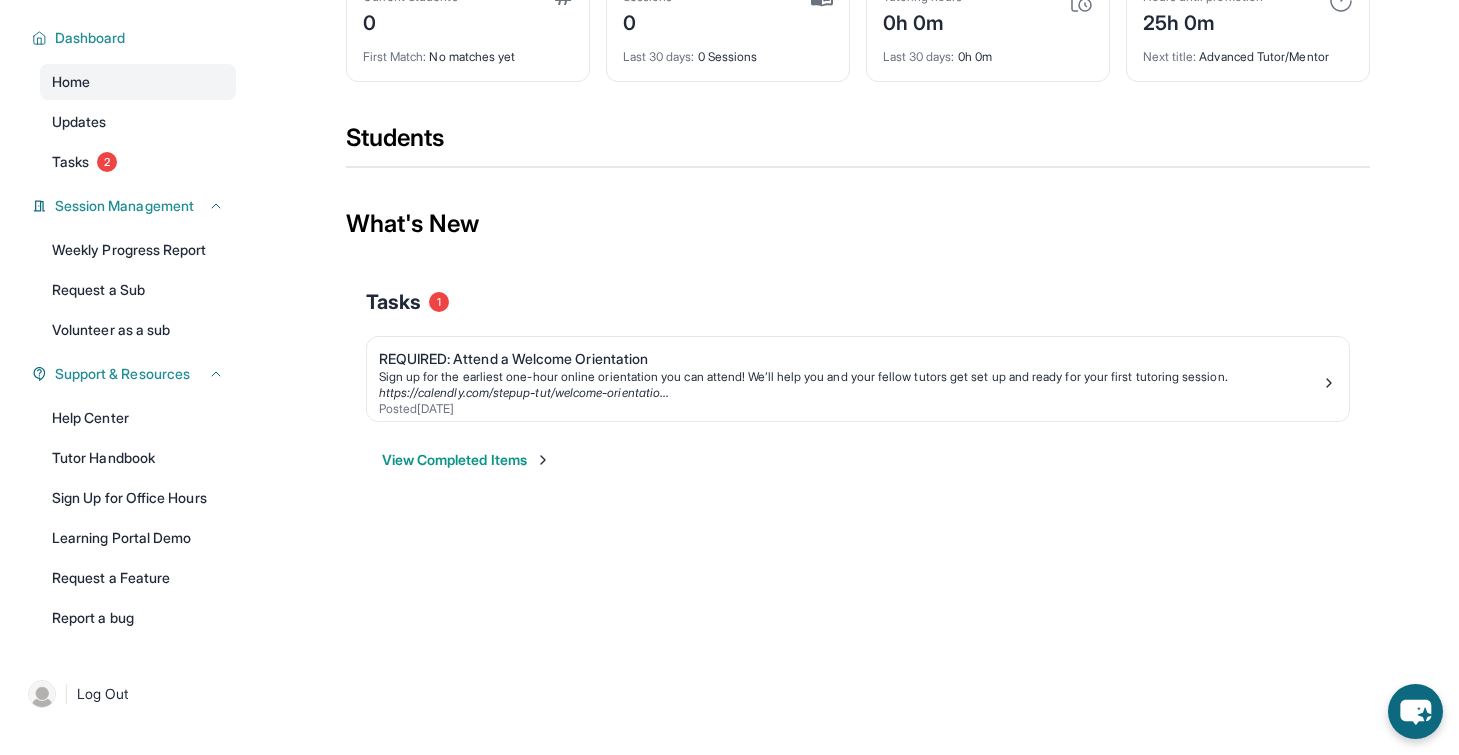 click on "View Completed Items" at bounding box center [466, 460] 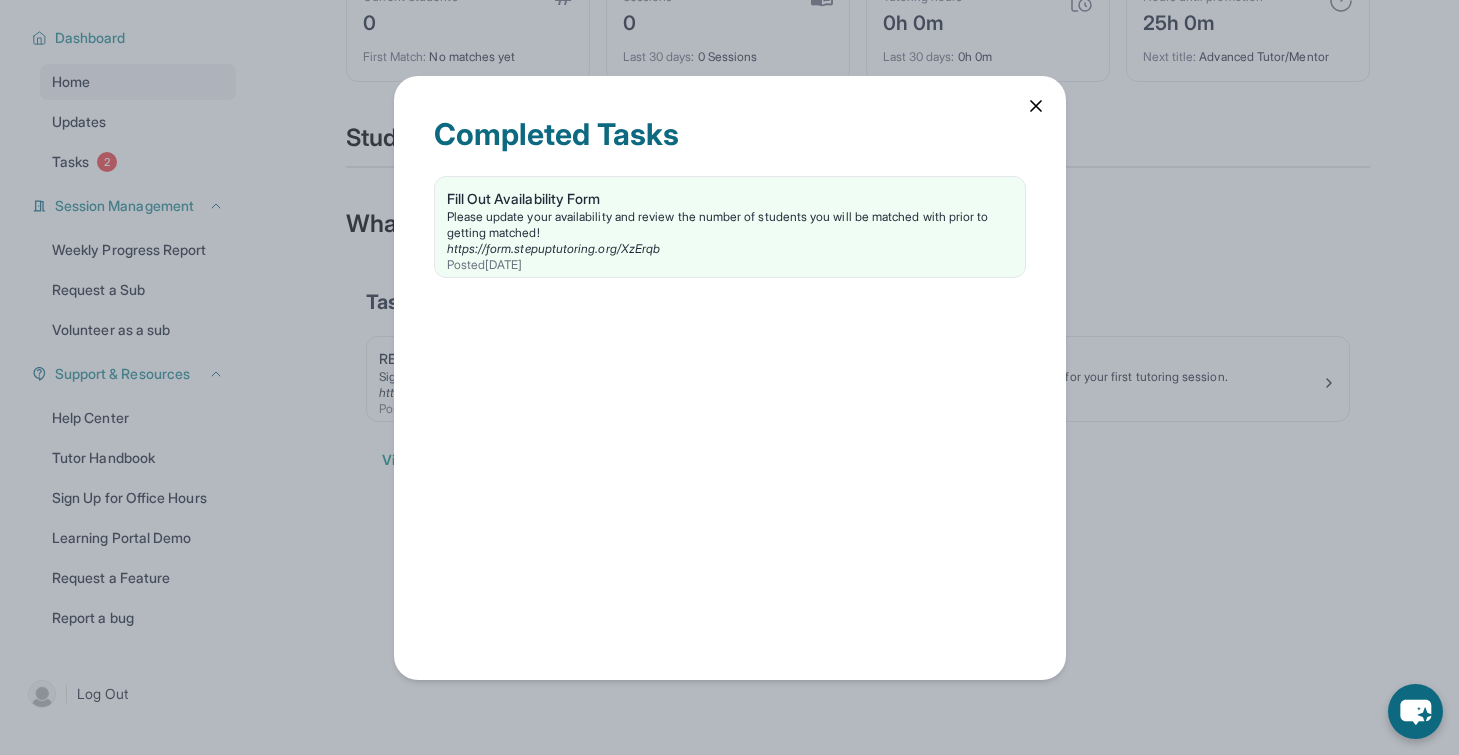 click 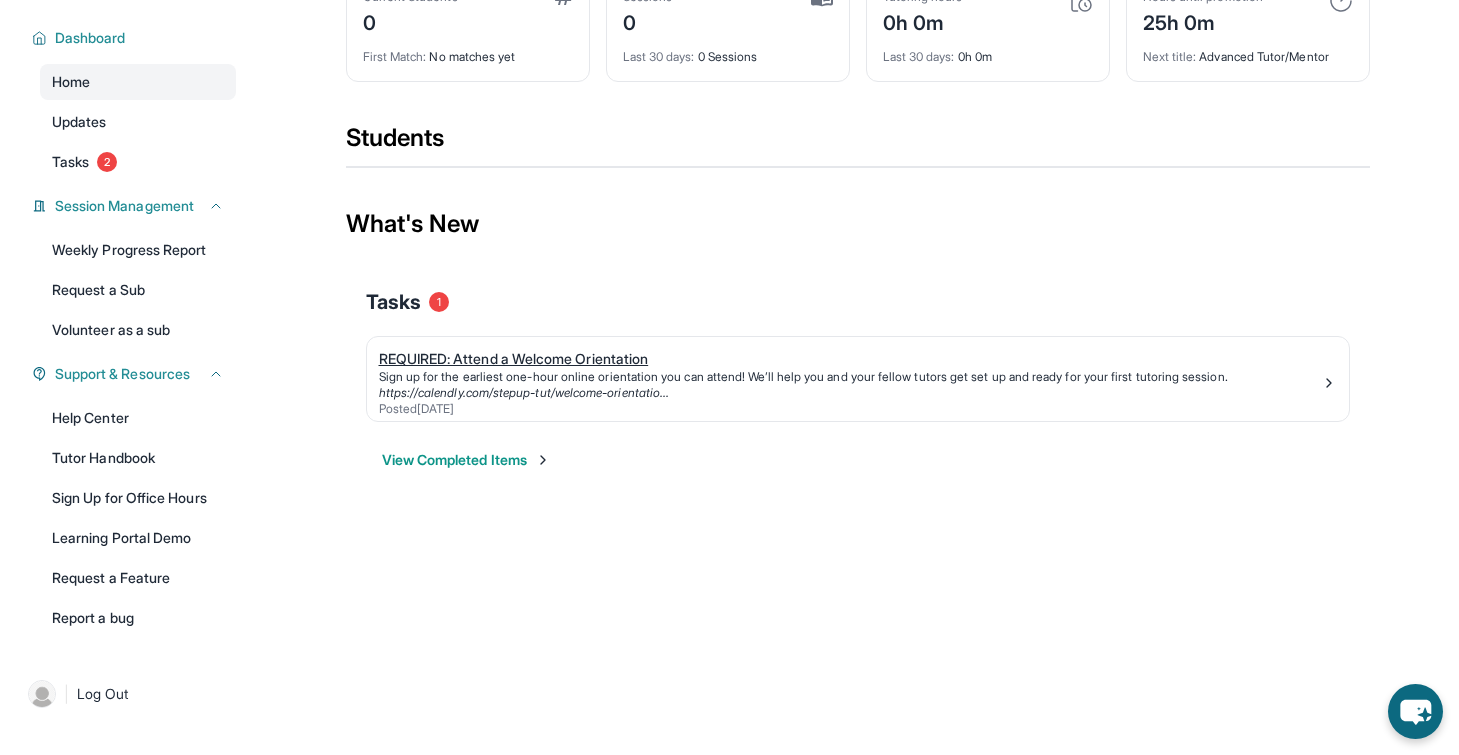 click on "REQUIRED: Attend a Welcome Orientation" at bounding box center (850, 359) 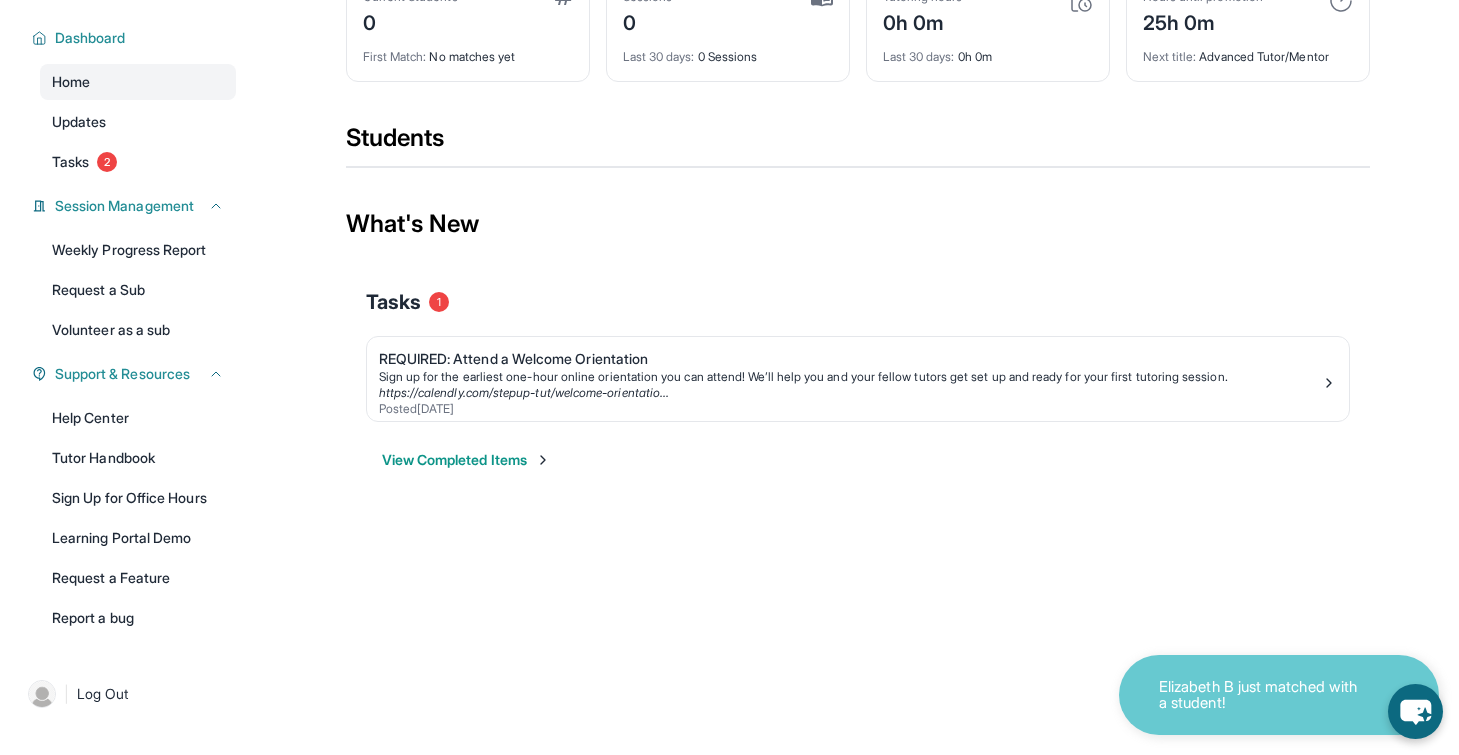 click on "Open sidebar Welcome, [FIRST] 👋 Update Information Title: Tutor/Mentor Capacity: 2 Students Current Availability: Monday 15:00-18:00, Tuesday 12:30-14:00, Tuesday 15:00-18:00, Wednesday 15:00-18:00, Thursday 12:30-14:00, Thursday 14:30-15:30, Friday 12:30-13:30 Dashboard Home Updates Tasks 2 Session Management Weekly Progress Report Request a Sub Volunteer as a sub Support & Resources Help Center Tutor Handbook Sign Up for Office Hours Learning Portal Demo Request a Feature Report a bug | Log Out Current Students 0 First Match : No matches yet Sessions 0 Last 30 days : 0 Sessions Tutoring hours 0h 0m Last 30 days : 0h 0m Hours until promotion 25h 0m Next title : Advanced Tutor/Mentor Students What's New Tasks 1 REQUIRED: Attend a Welcome Orientation Sign up for the earliest one-hour online orientation you can attend! We’ll help you and your fellow tutors get set up and ready for your first tutoring session. https://calendly.com/stepup-tut/welcome-orientatio... Posted 8/[DATE]" at bounding box center [729, 233] 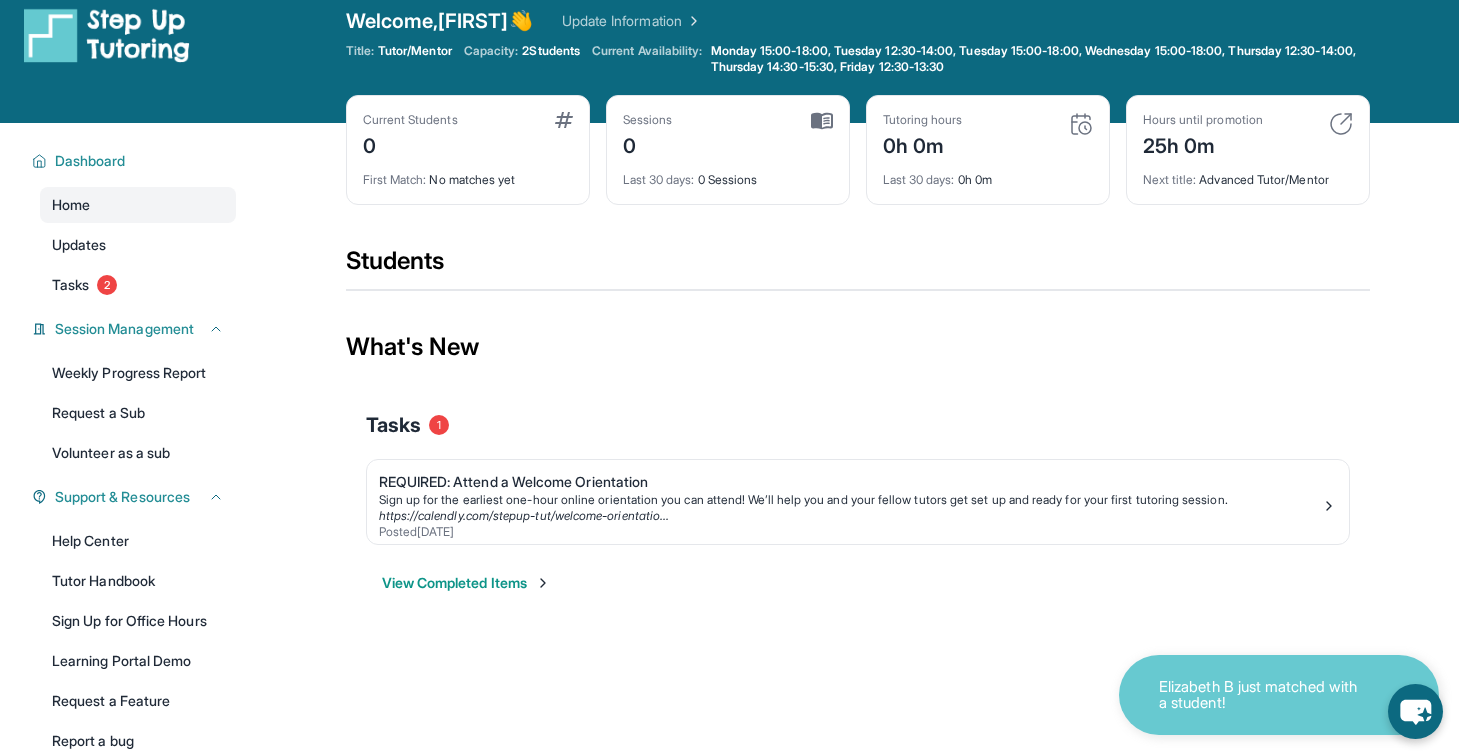 scroll, scrollTop: 0, scrollLeft: 0, axis: both 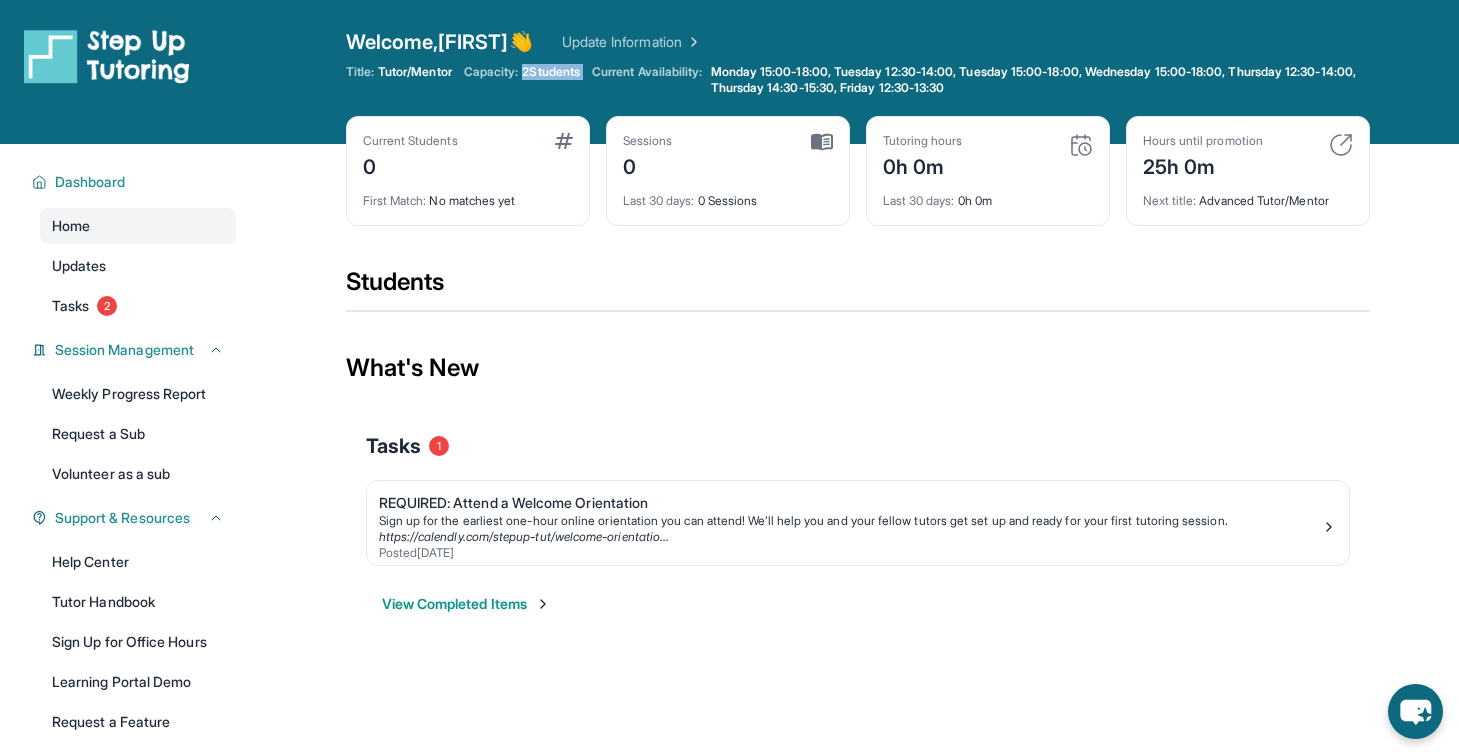 drag, startPoint x: 531, startPoint y: 70, endPoint x: 598, endPoint y: 65, distance: 67.18631 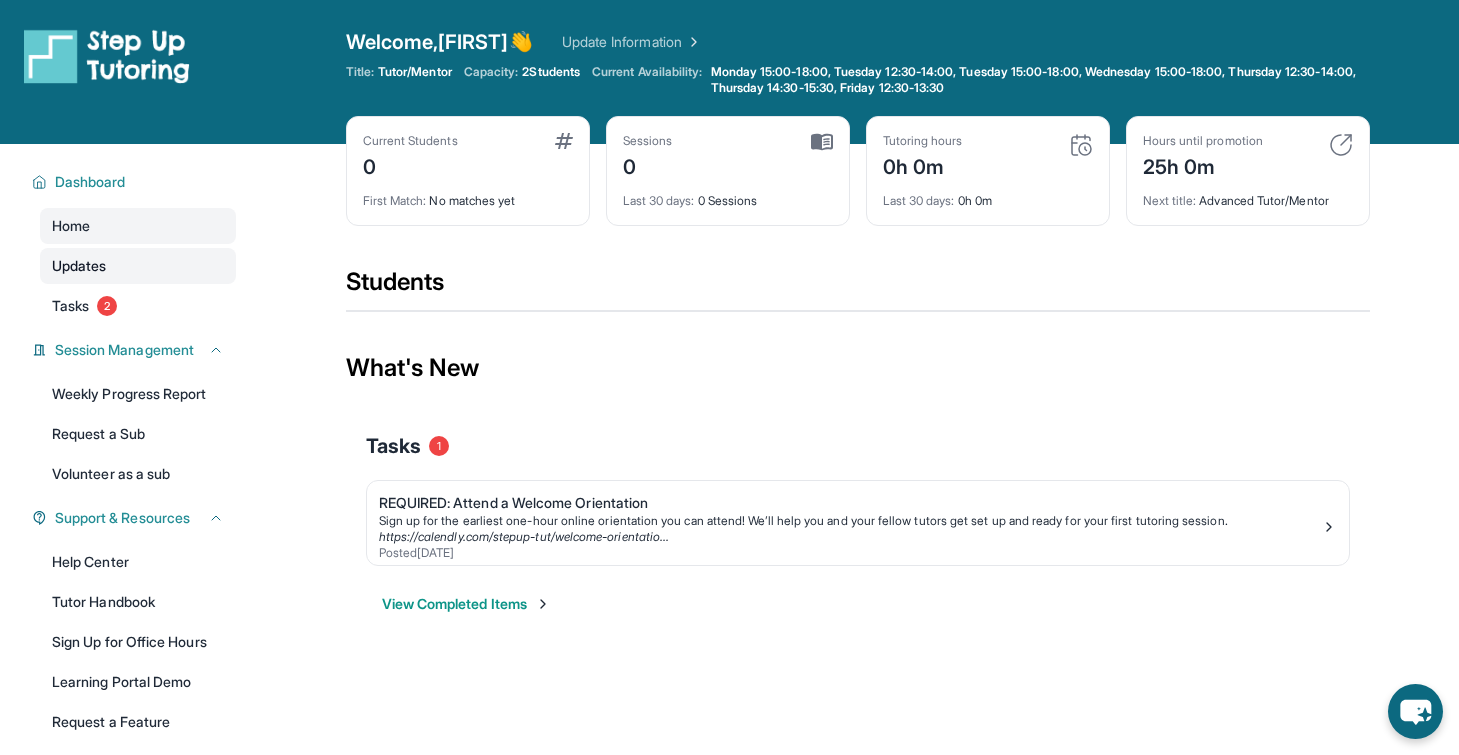 click on "Updates" at bounding box center [138, 266] 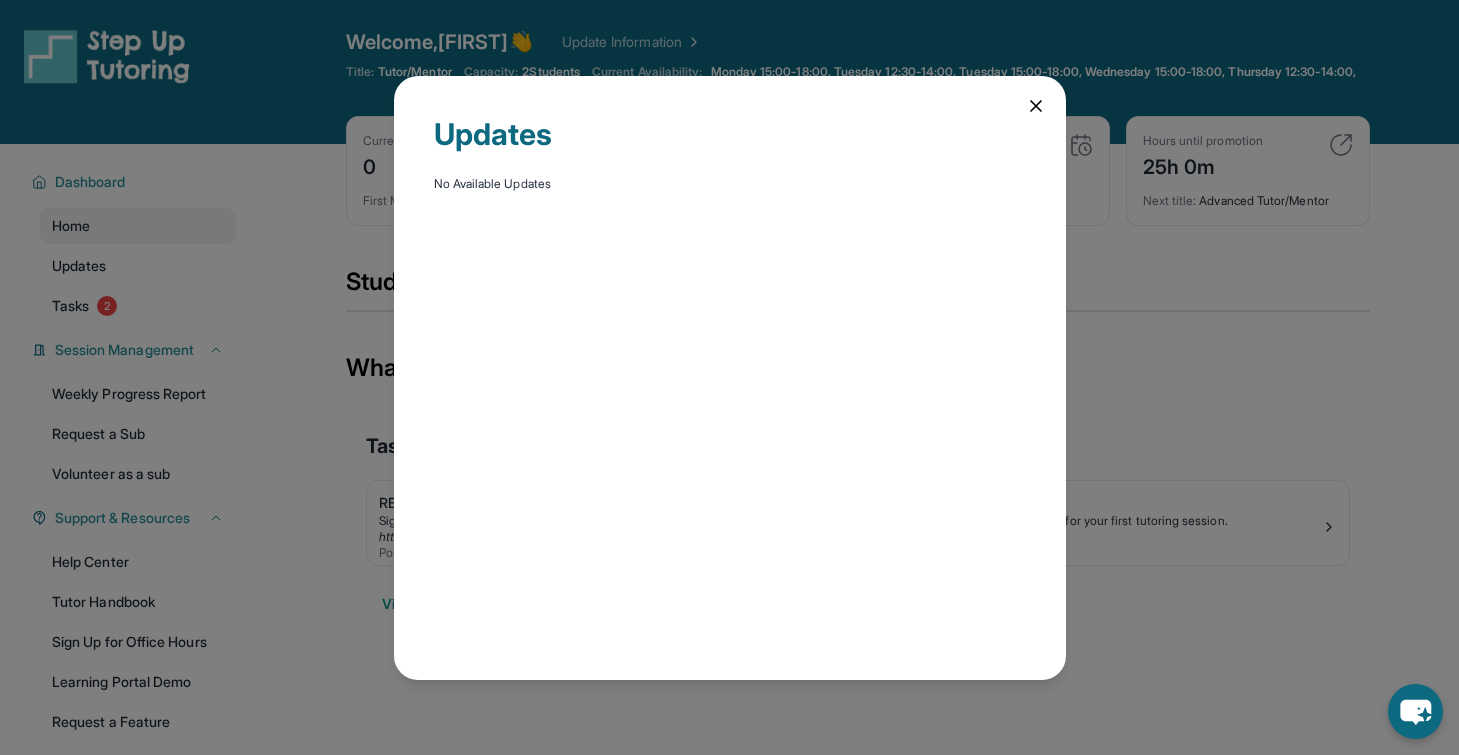 click on "Updates No Available Updates" at bounding box center (729, 377) 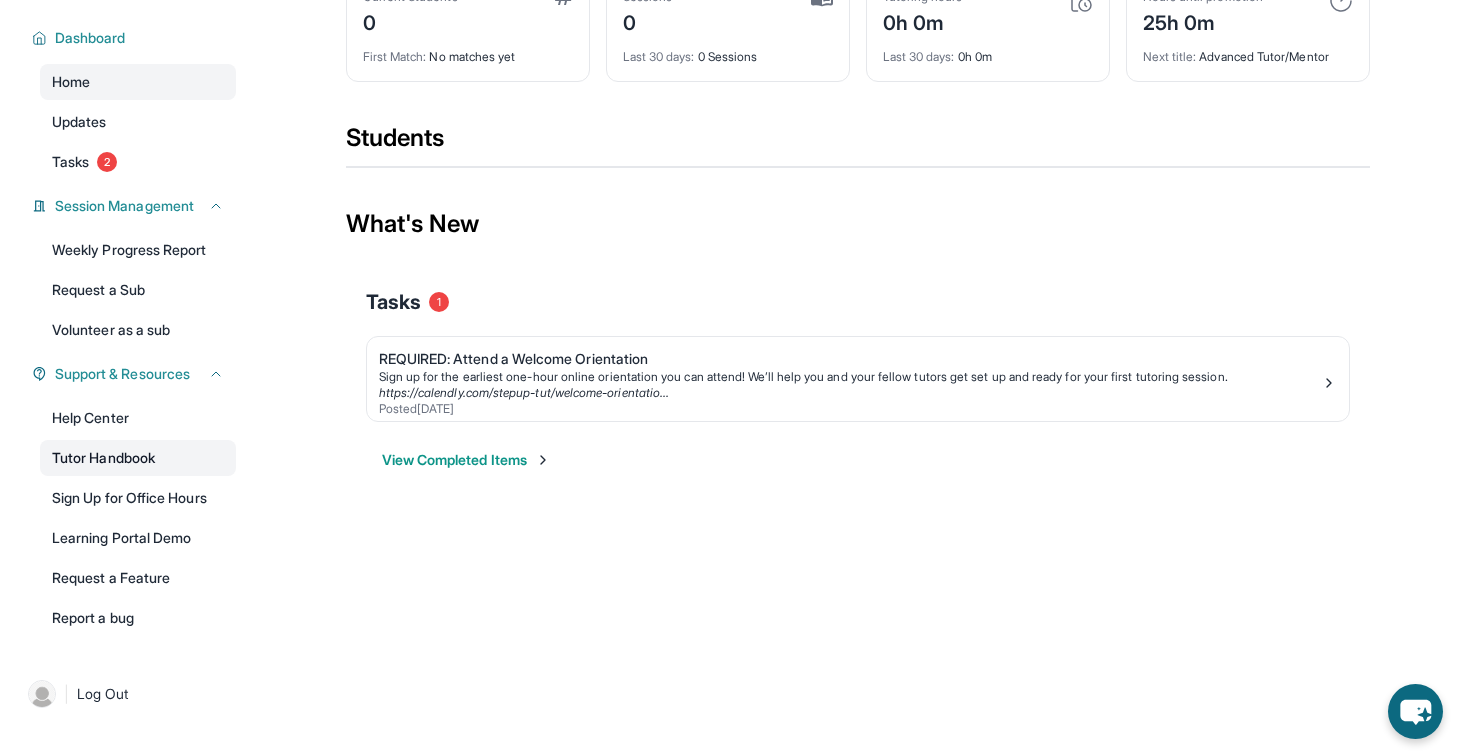 scroll, scrollTop: 0, scrollLeft: 0, axis: both 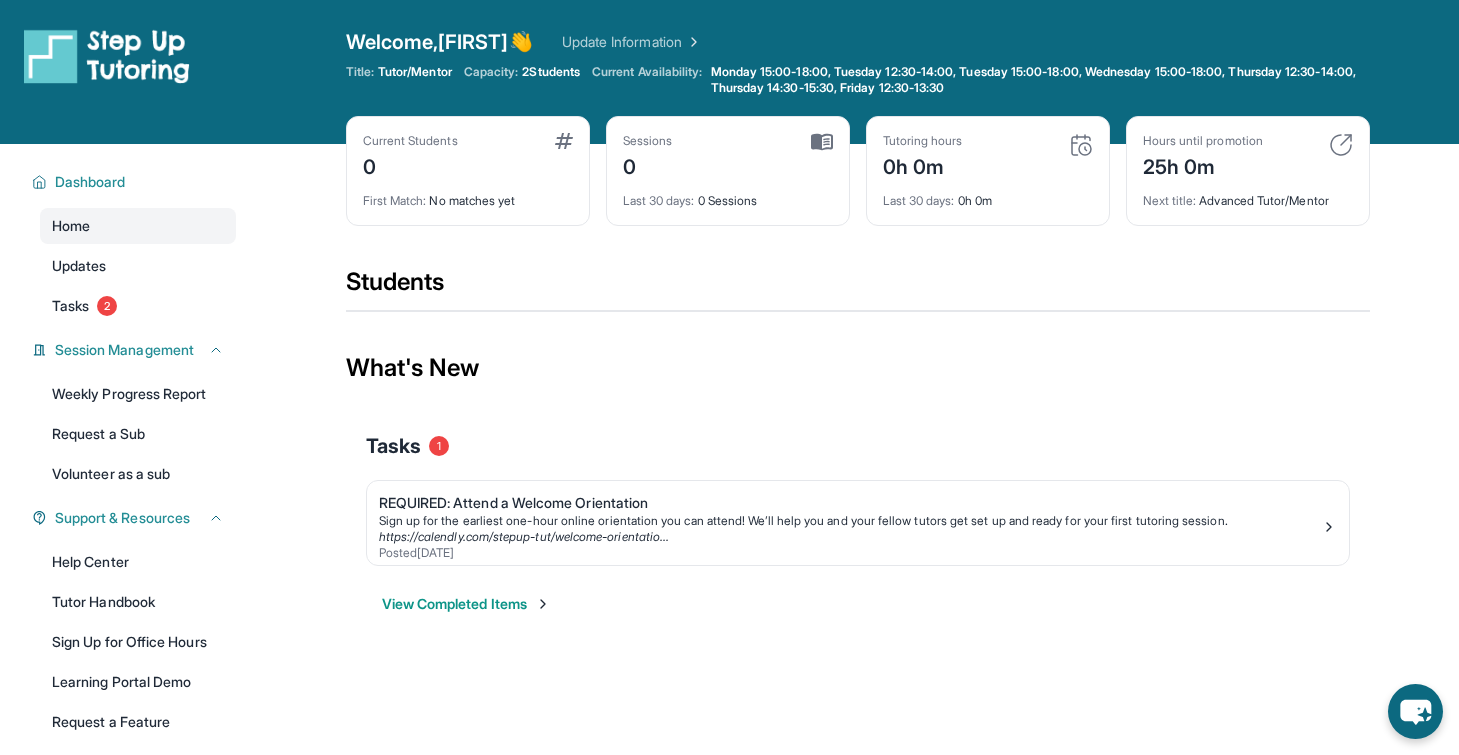 click on "Update Information" at bounding box center [632, 42] 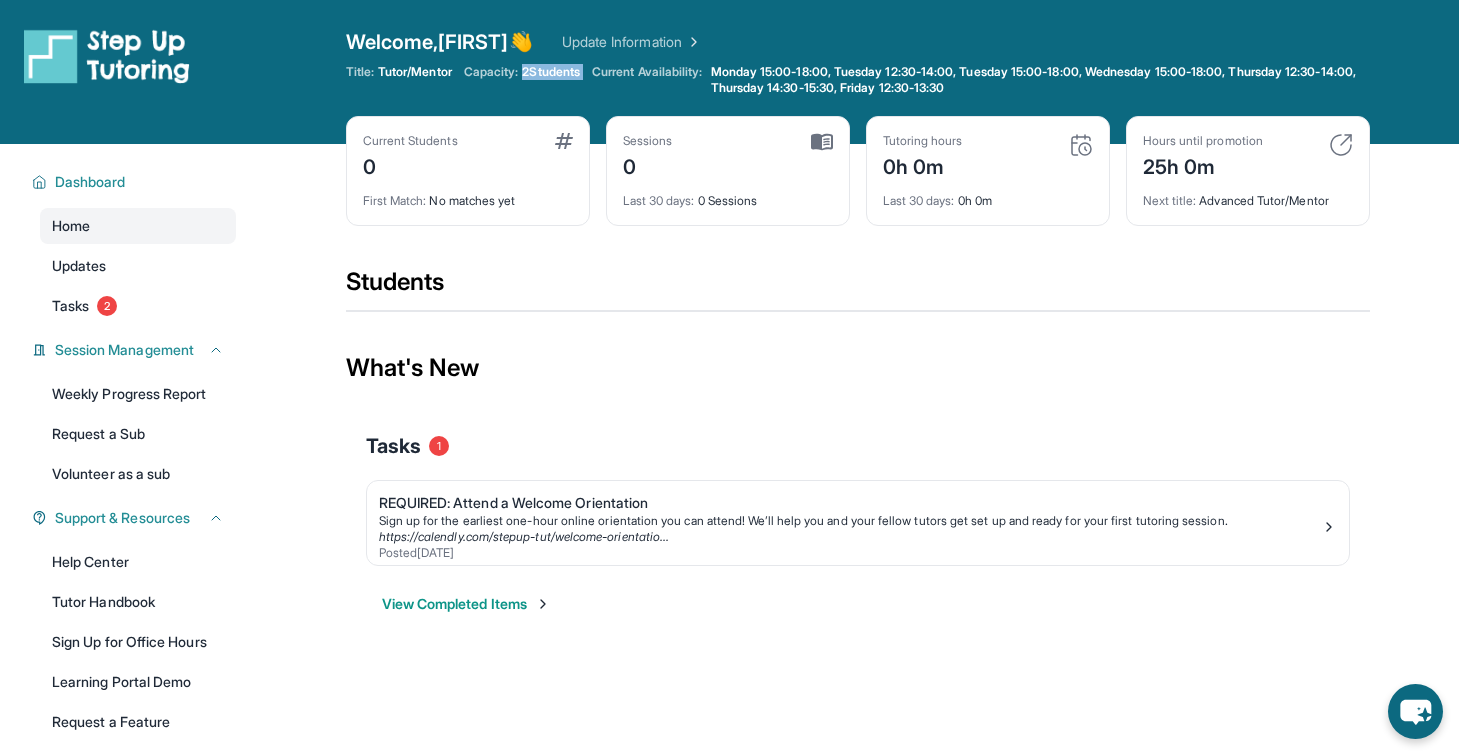 drag, startPoint x: 527, startPoint y: 68, endPoint x: 604, endPoint y: 68, distance: 77 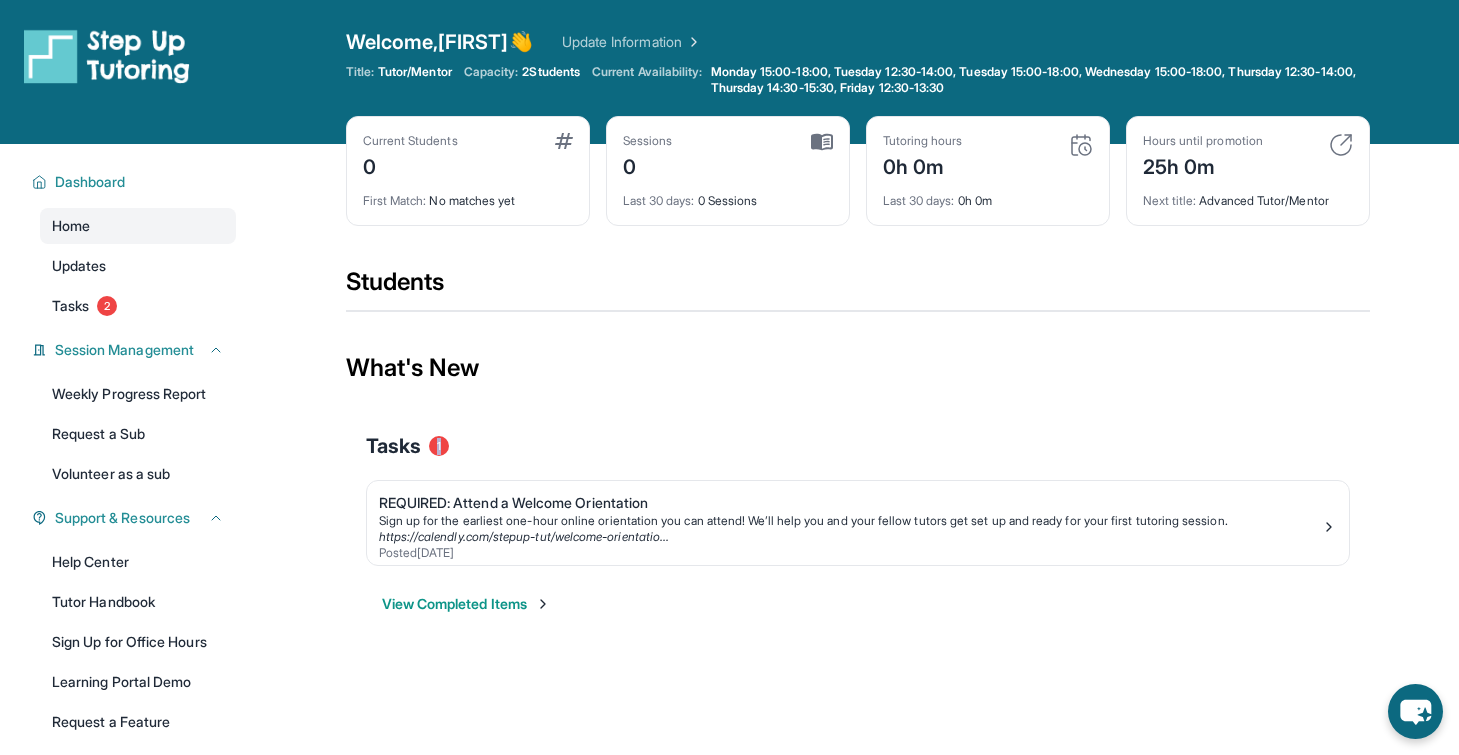 drag, startPoint x: 436, startPoint y: 441, endPoint x: 449, endPoint y: 443, distance: 13.152946 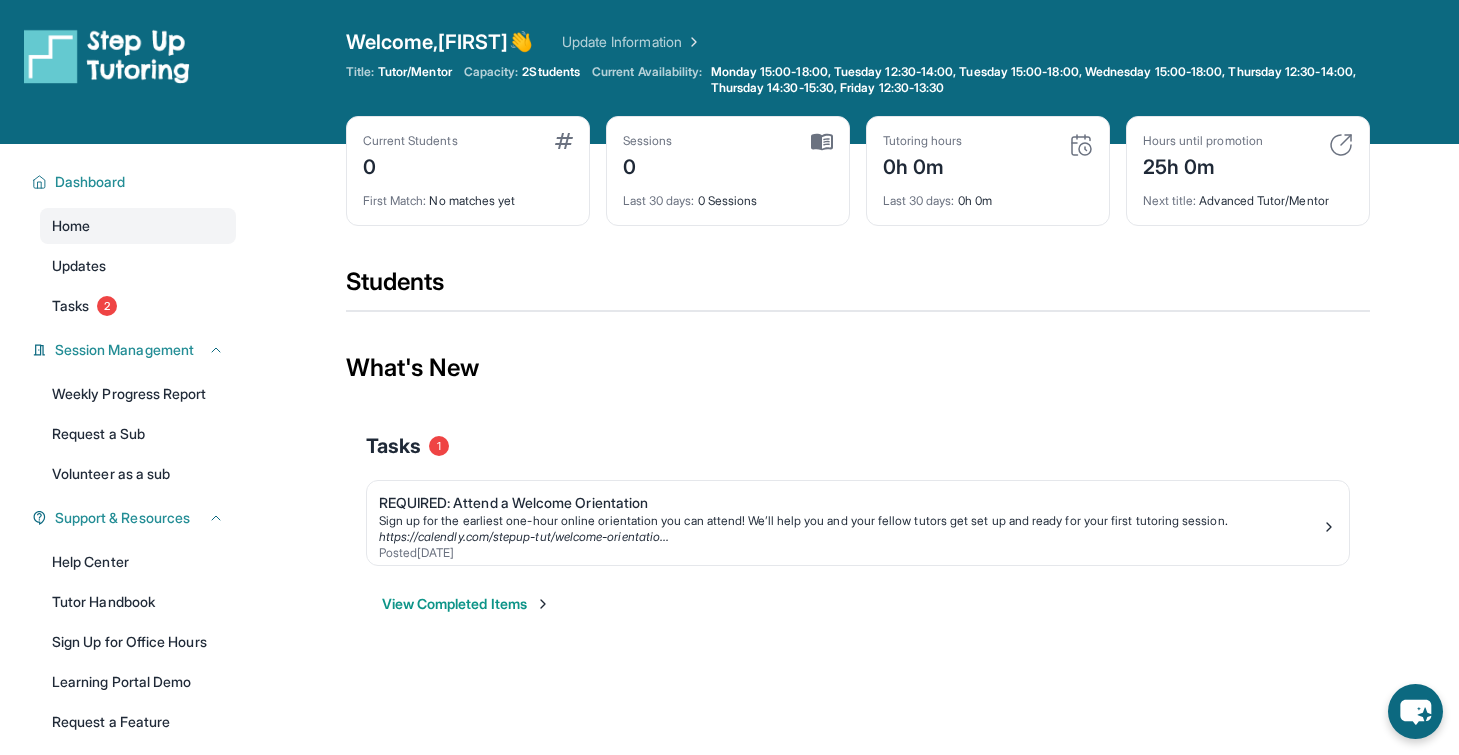 click on "1" at bounding box center (439, 446) 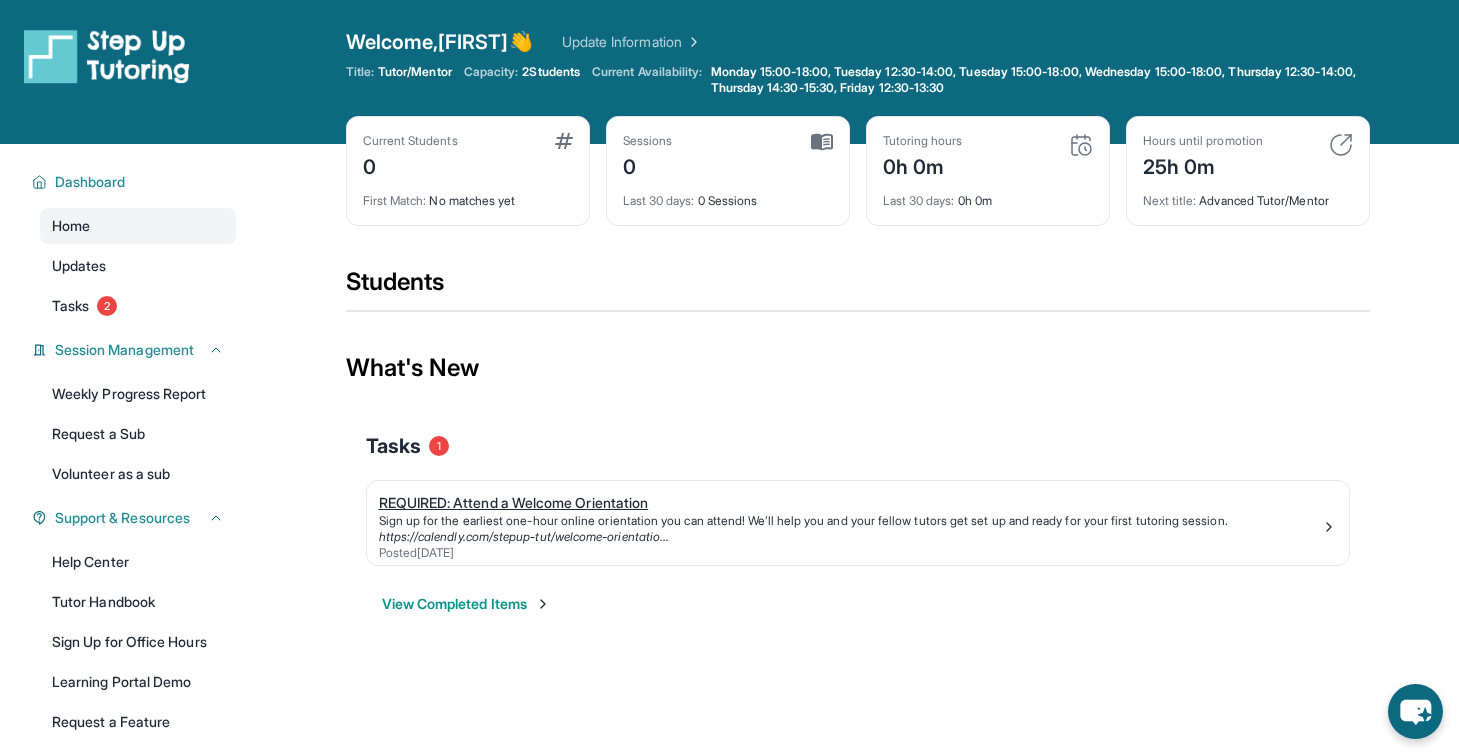 drag, startPoint x: 558, startPoint y: 456, endPoint x: 573, endPoint y: 559, distance: 104.0865 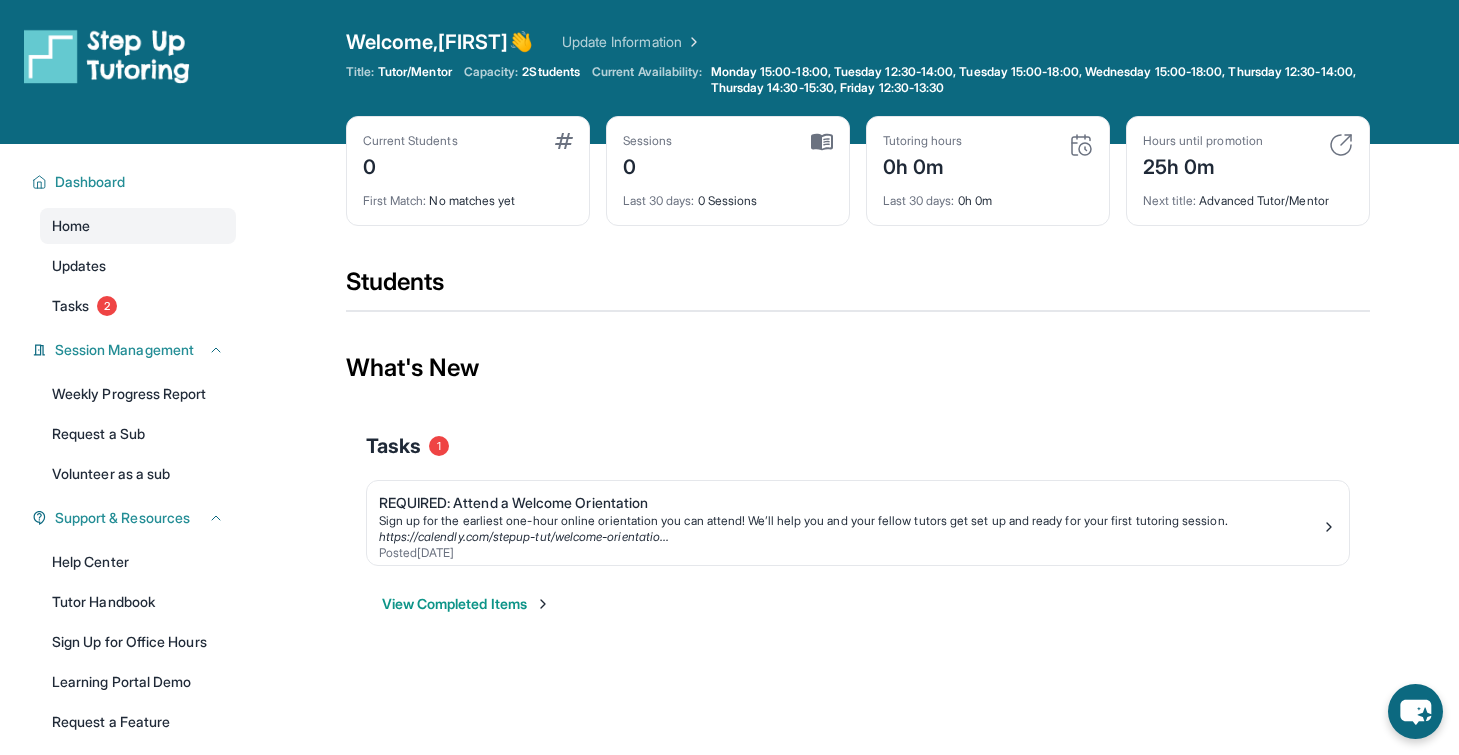 click on "Tasks 1 REQUIRED: Attend a Welcome Orientation Sign up for the earliest one-hour online orientation you can attend! We’ll help you and your fellow tutors get set up and ready for your first tutoring session. https://calendly.com/stepup-tut/welcome-orientatio... Posted 8/[DATE] View Completed Items" at bounding box center [858, 523] 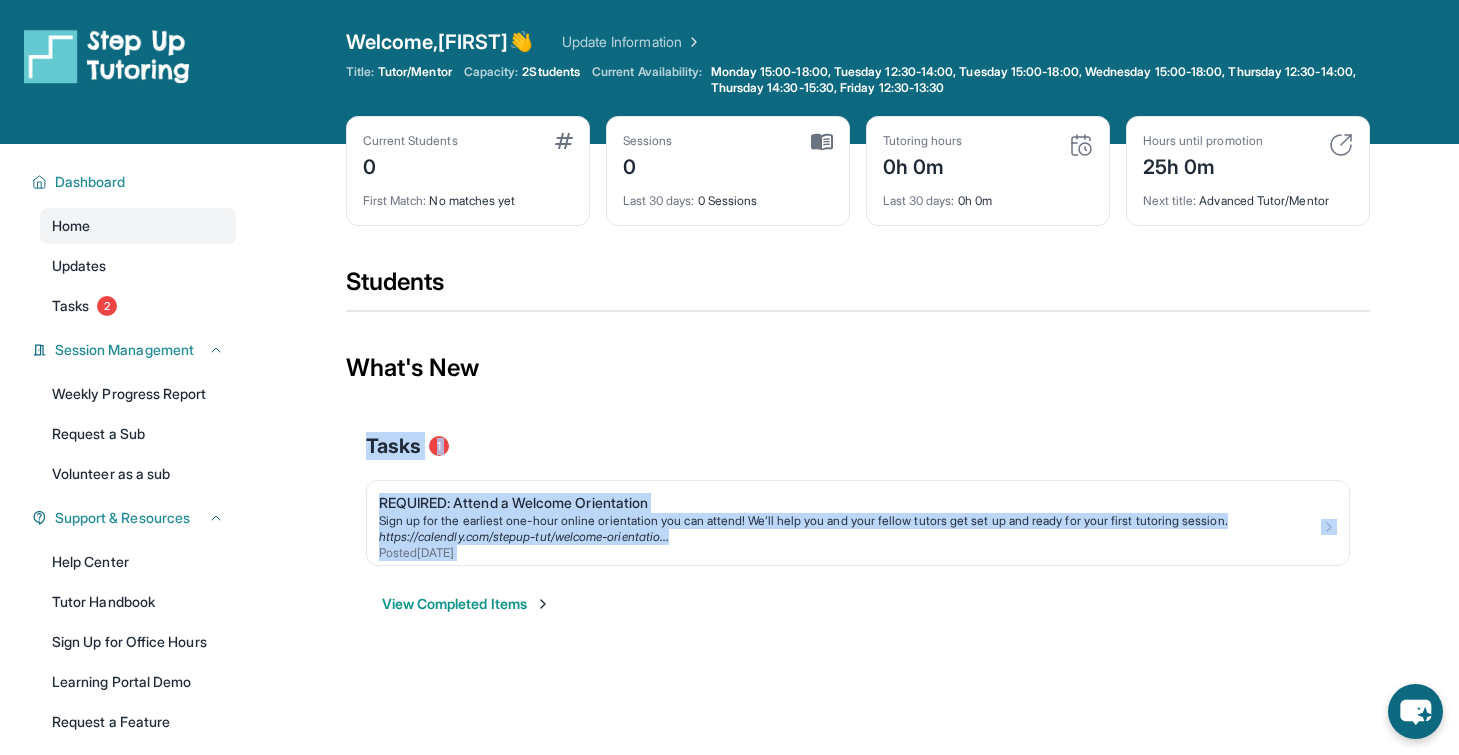 drag, startPoint x: 572, startPoint y: 573, endPoint x: 564, endPoint y: 396, distance: 177.1807 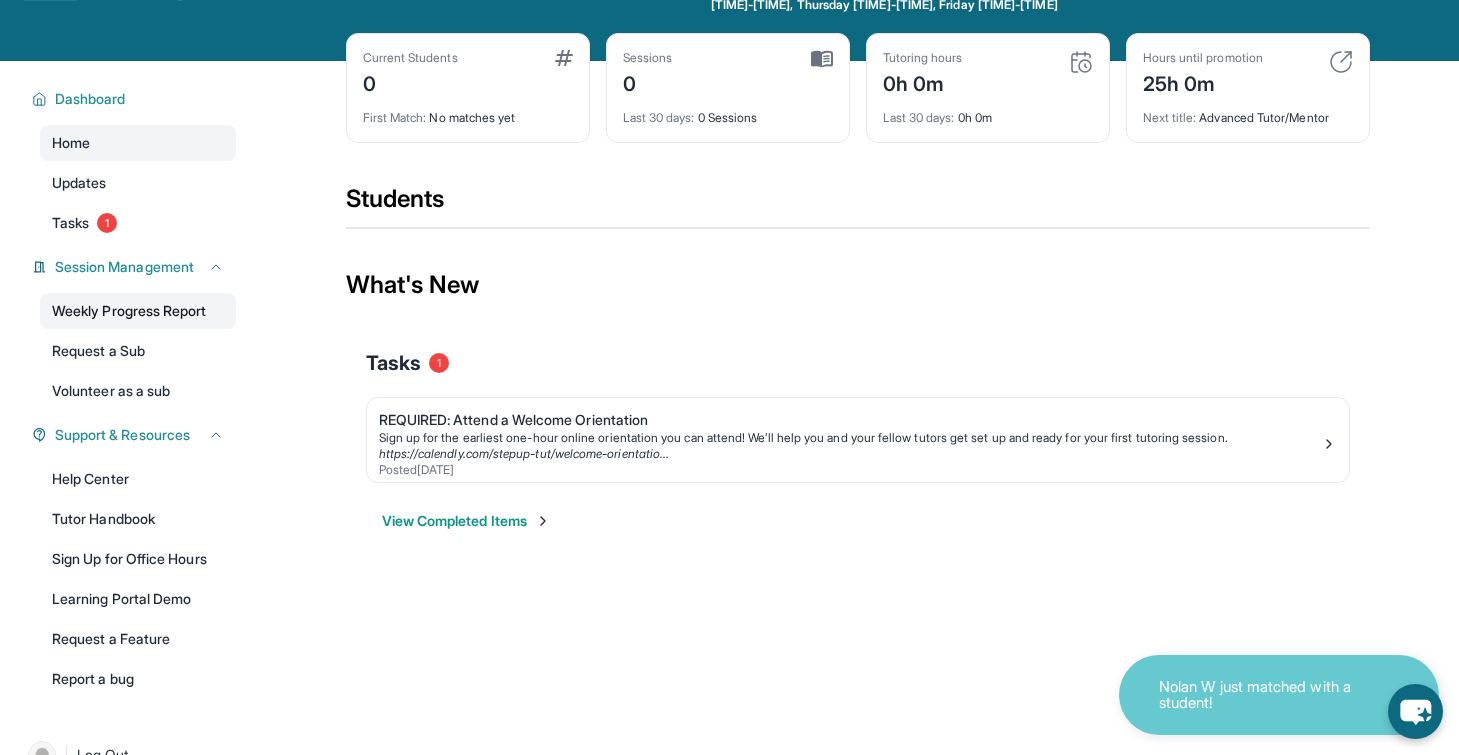 scroll, scrollTop: 144, scrollLeft: 0, axis: vertical 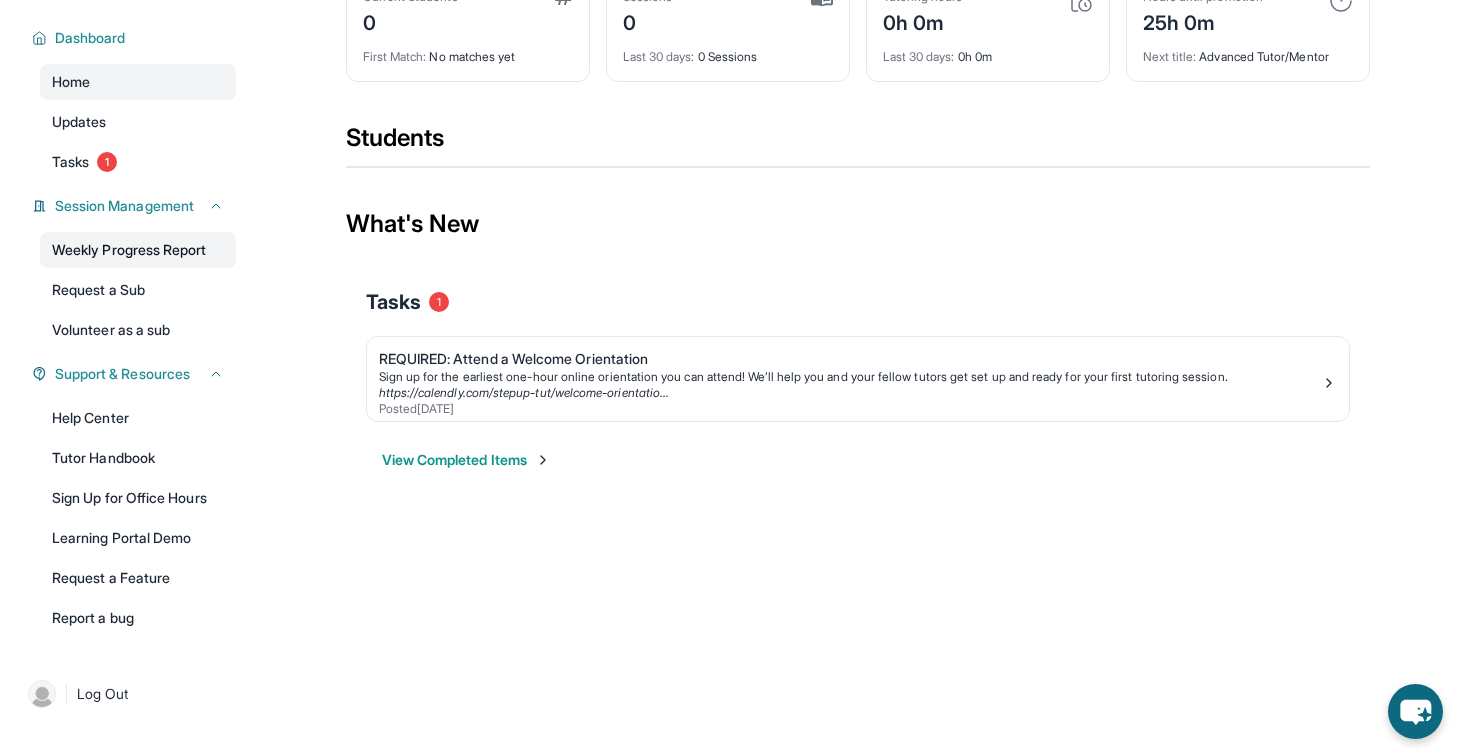 click on "Weekly Progress Report" at bounding box center [138, 250] 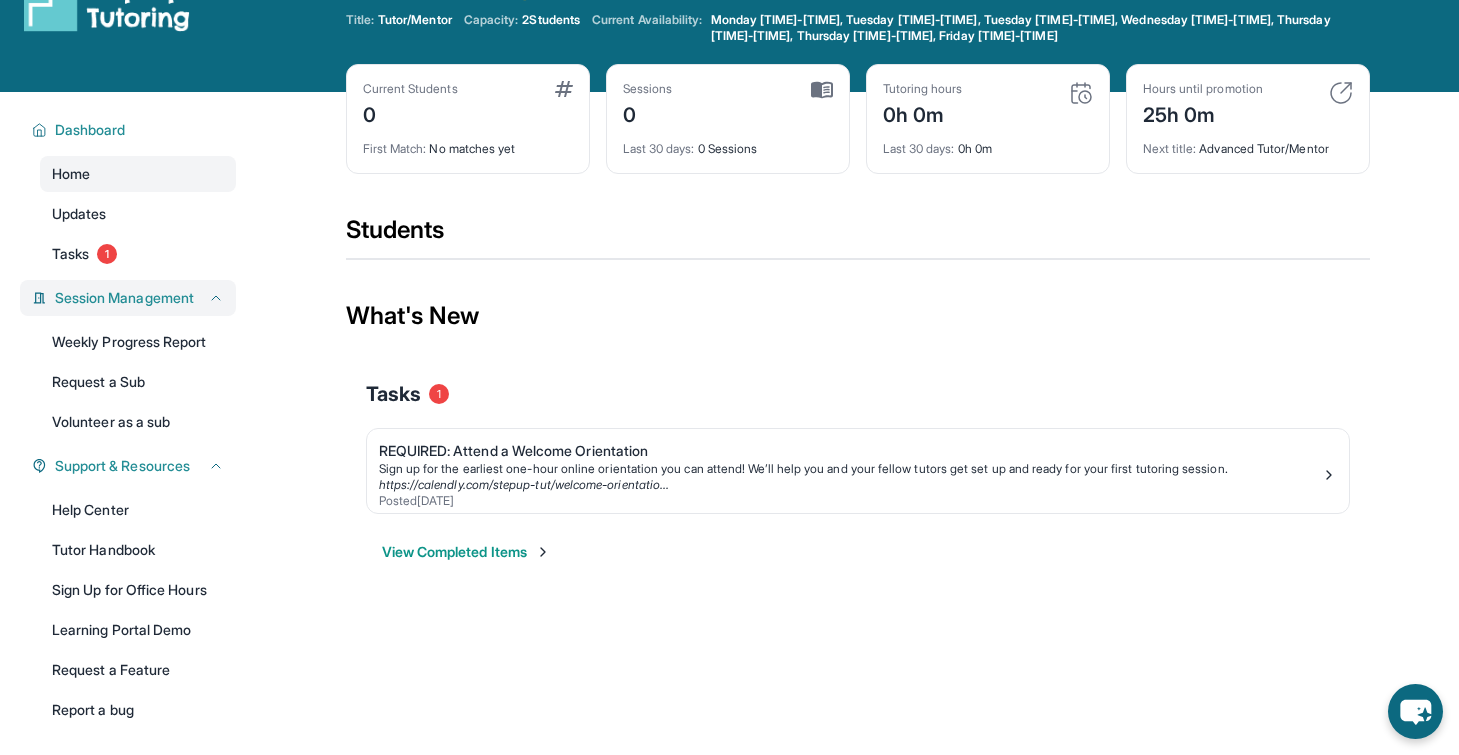 scroll, scrollTop: 0, scrollLeft: 0, axis: both 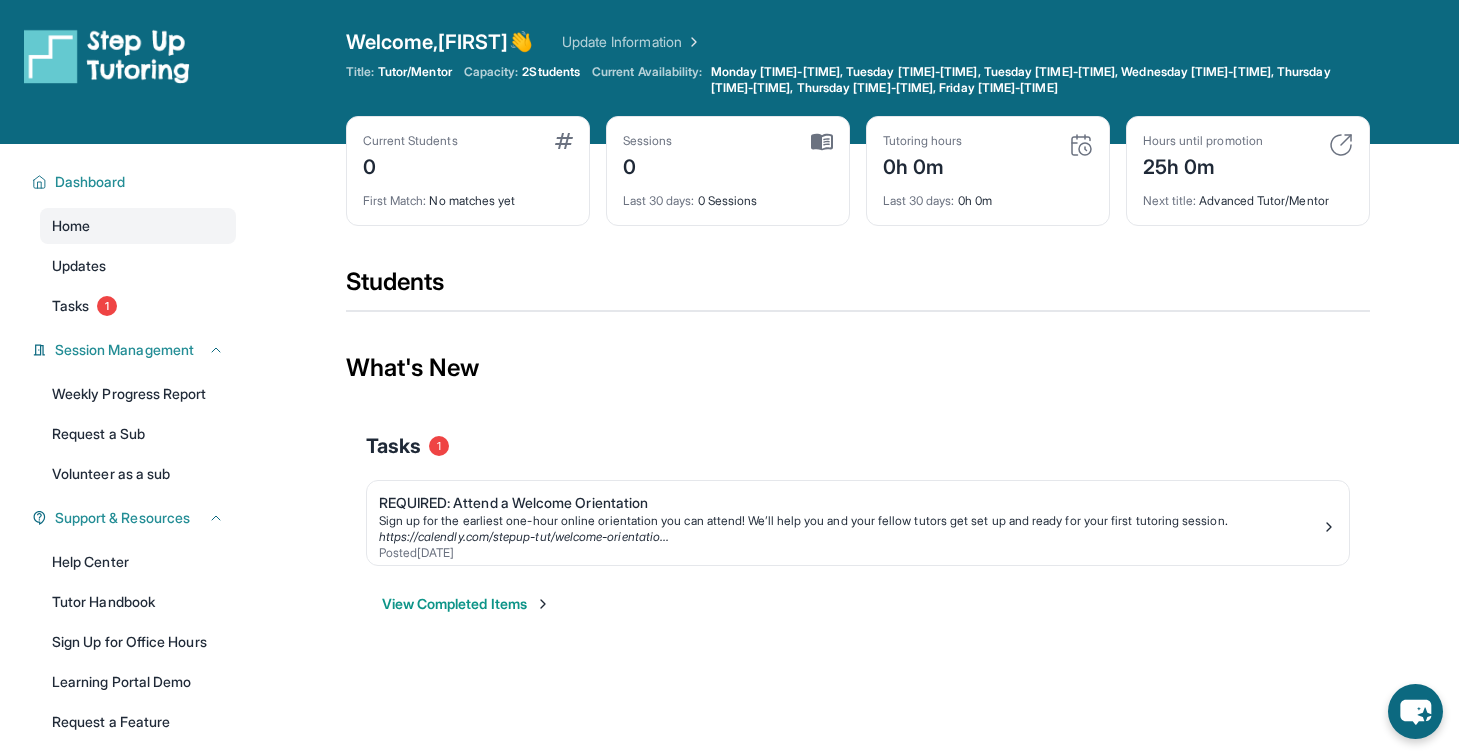 click at bounding box center [107, 56] 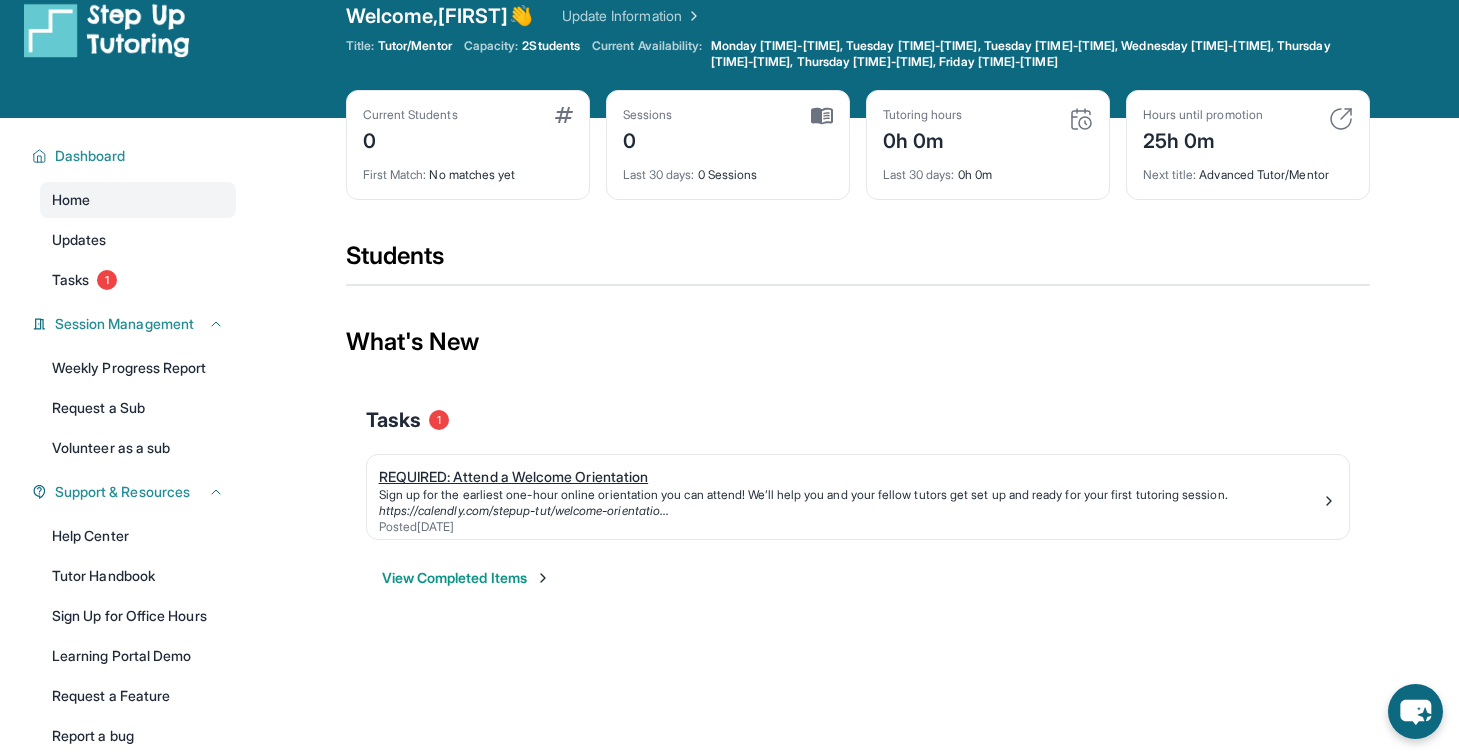 scroll, scrollTop: 0, scrollLeft: 0, axis: both 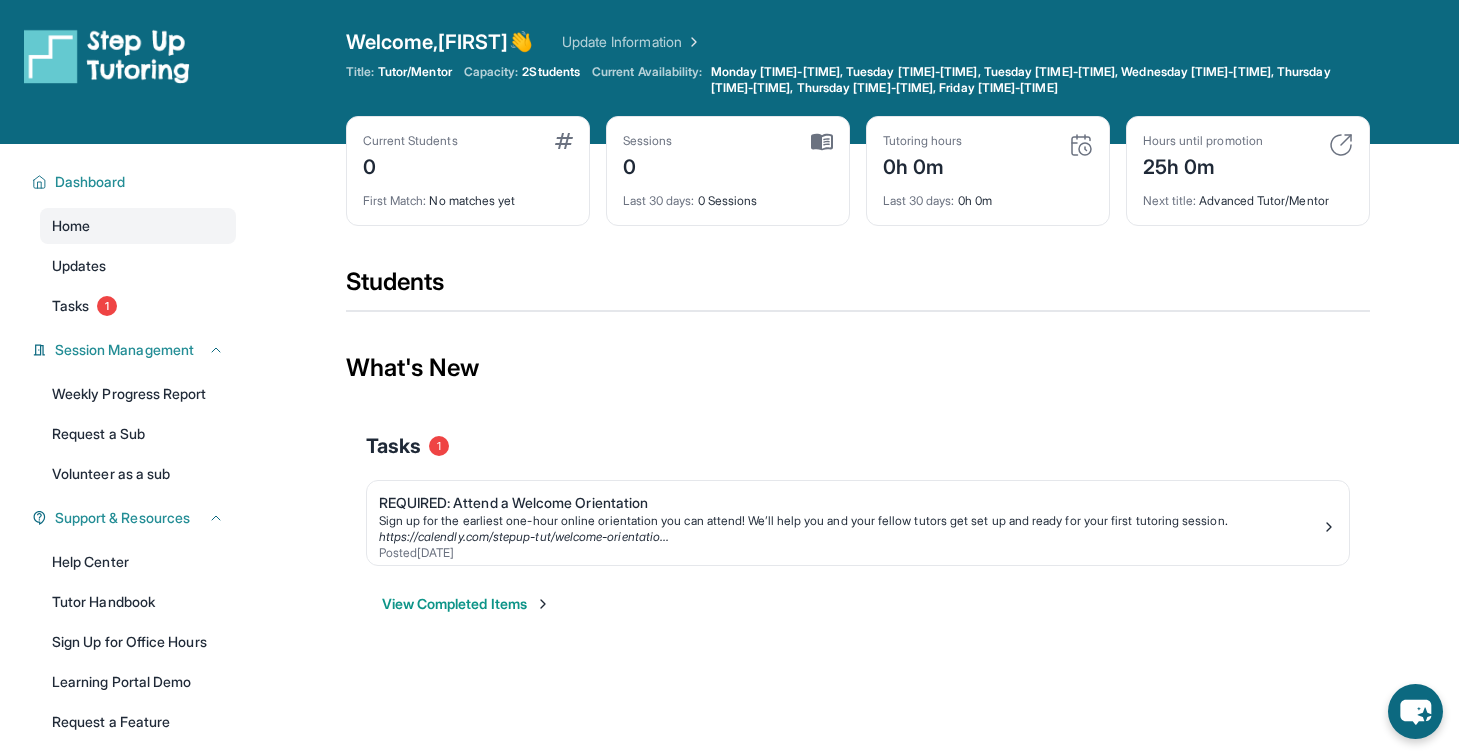 click at bounding box center [107, 56] 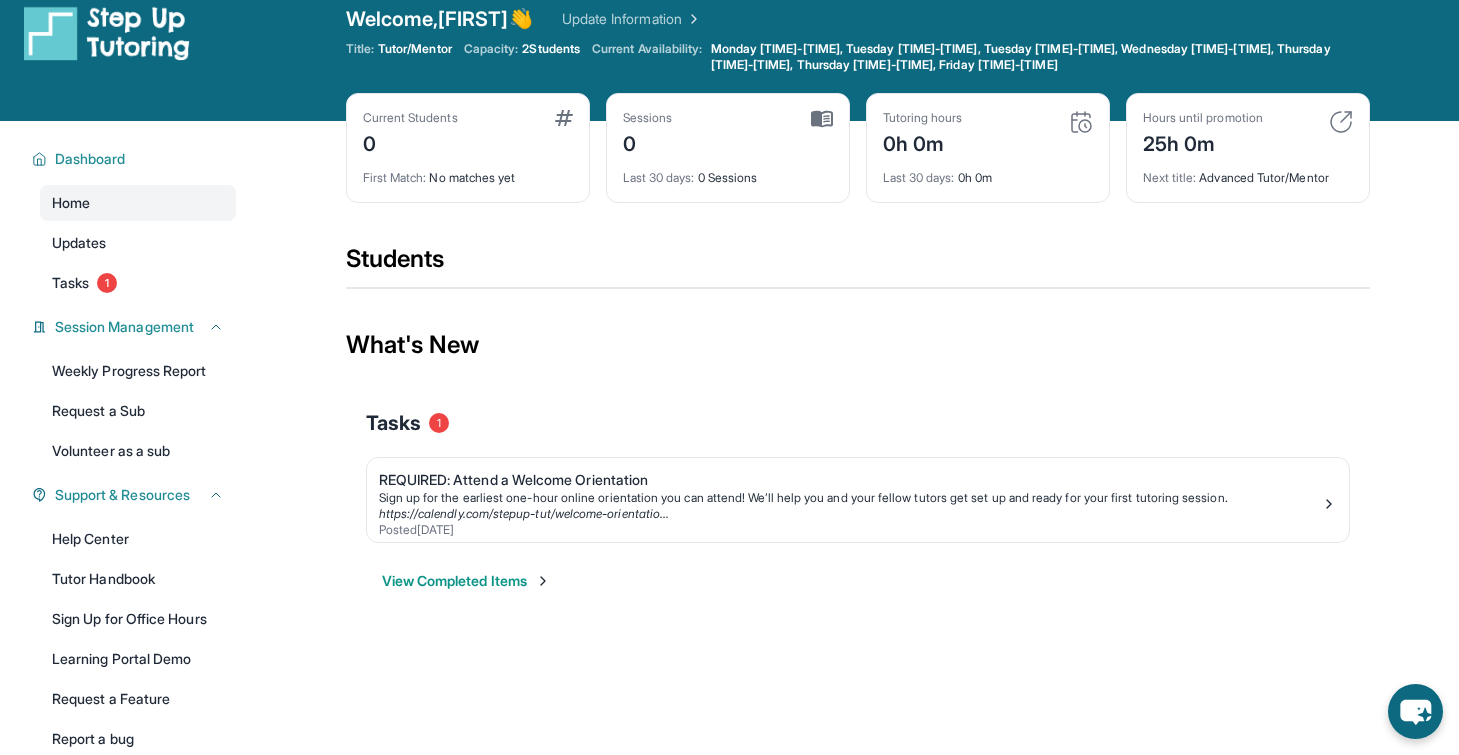 scroll, scrollTop: 0, scrollLeft: 0, axis: both 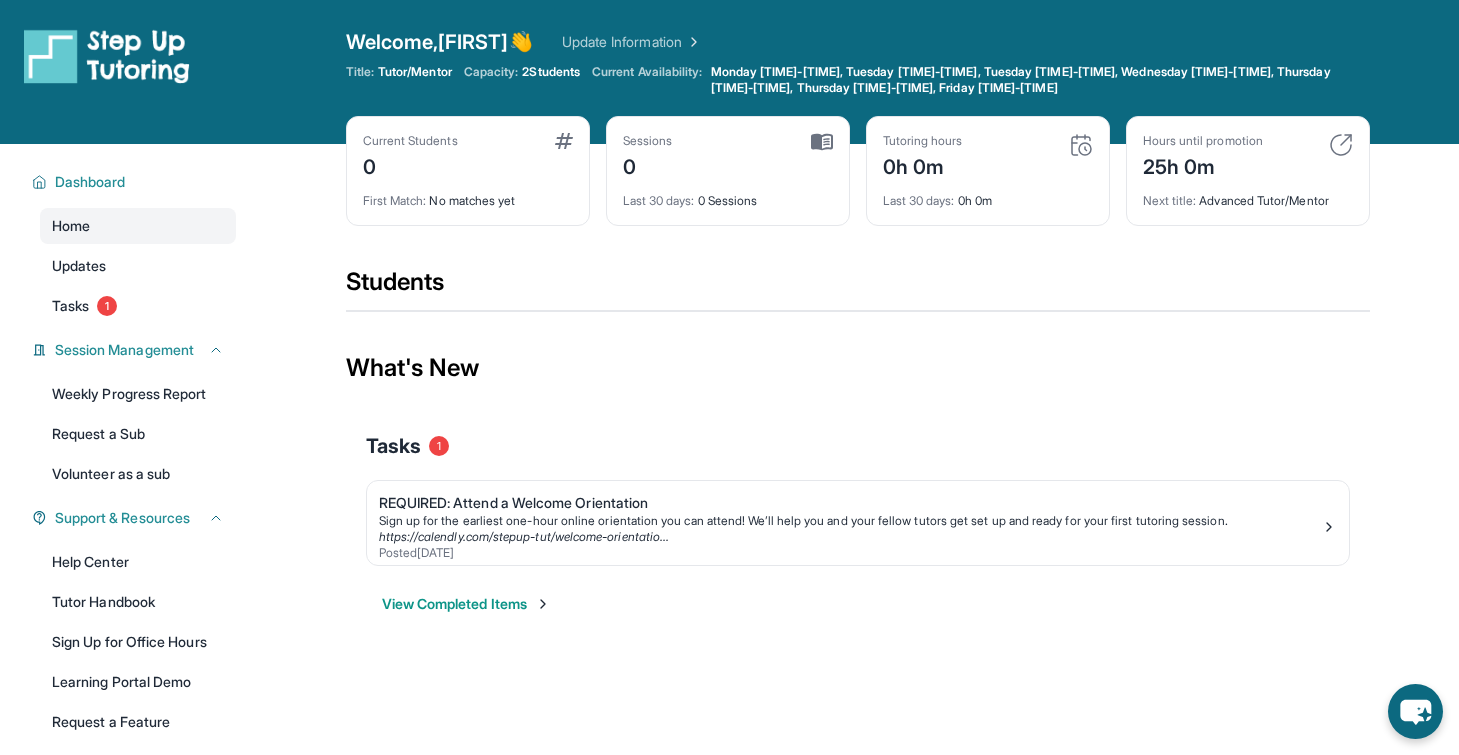 click at bounding box center [822, 142] 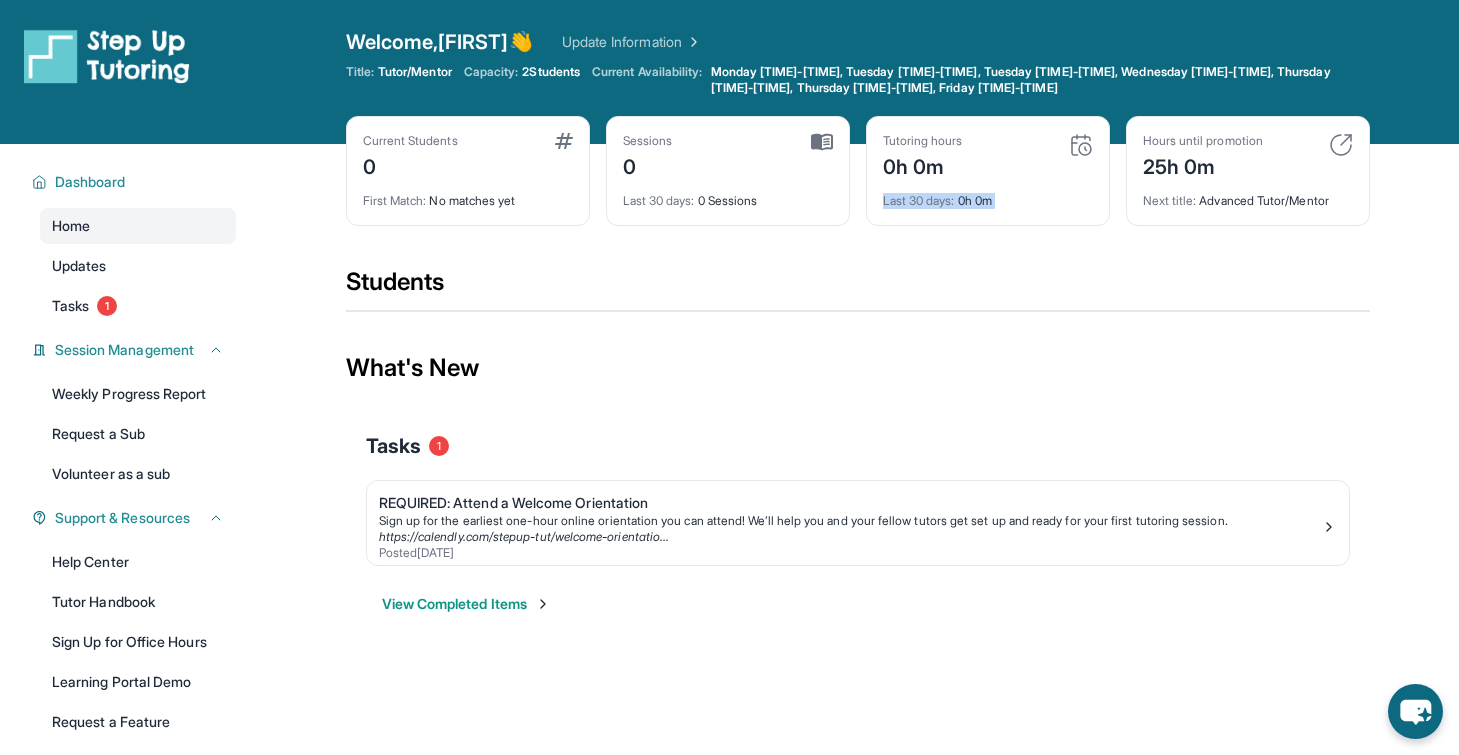 click on "Current Students 0 First Match :   No matches yet Sessions 0 Last 30 days :   0 Sessions Tutoring hours 0h 0m Last 30 days :   0h 0m Hours until promotion 25h 0m Next title :   Advanced Tutor/Mentor" at bounding box center (858, 191) 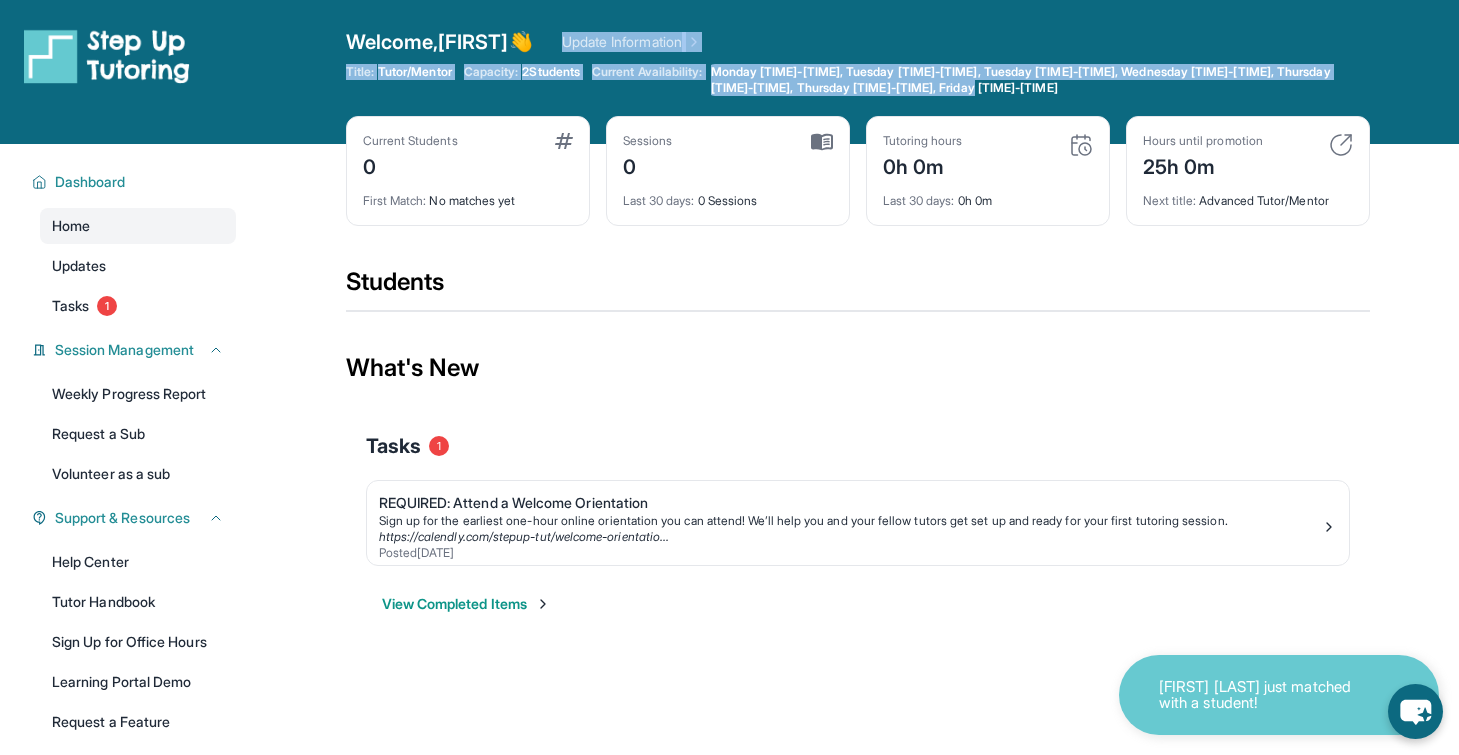 drag, startPoint x: 720, startPoint y: 52, endPoint x: 1094, endPoint y: 101, distance: 377.19623 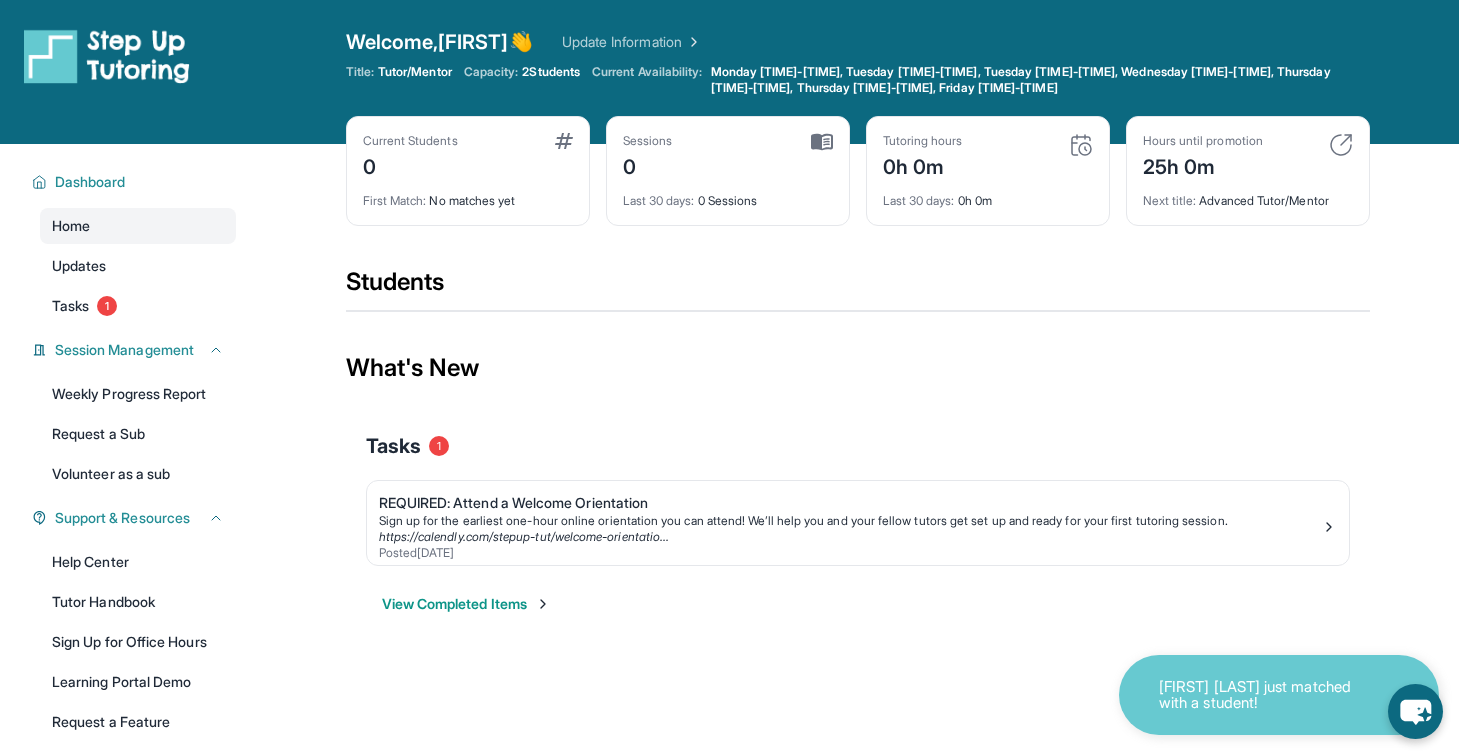 click on "Tutoring hours 0h 0m Last 30 days :   0h 0m" at bounding box center (988, 171) 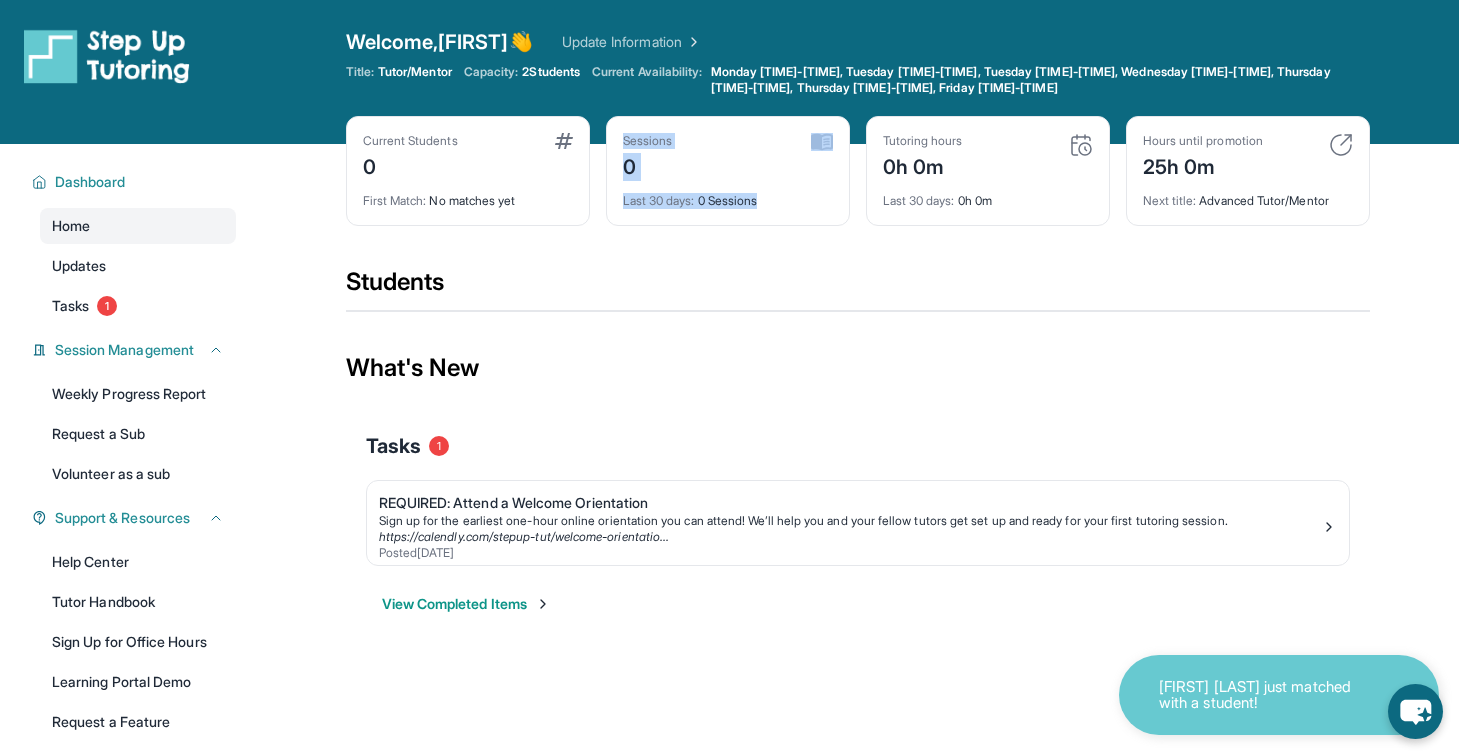 drag, startPoint x: 614, startPoint y: 130, endPoint x: 773, endPoint y: 215, distance: 180.2942 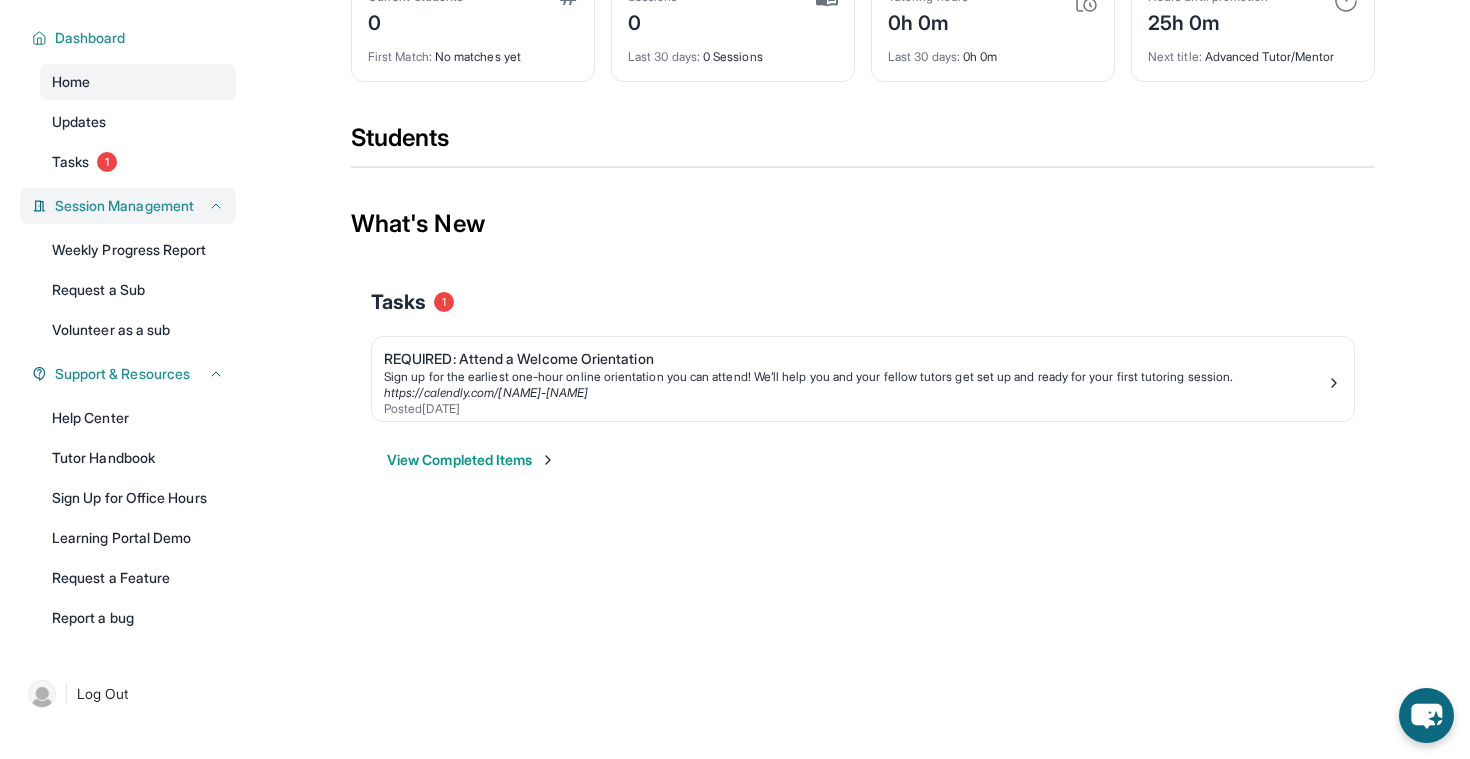scroll, scrollTop: 141, scrollLeft: 0, axis: vertical 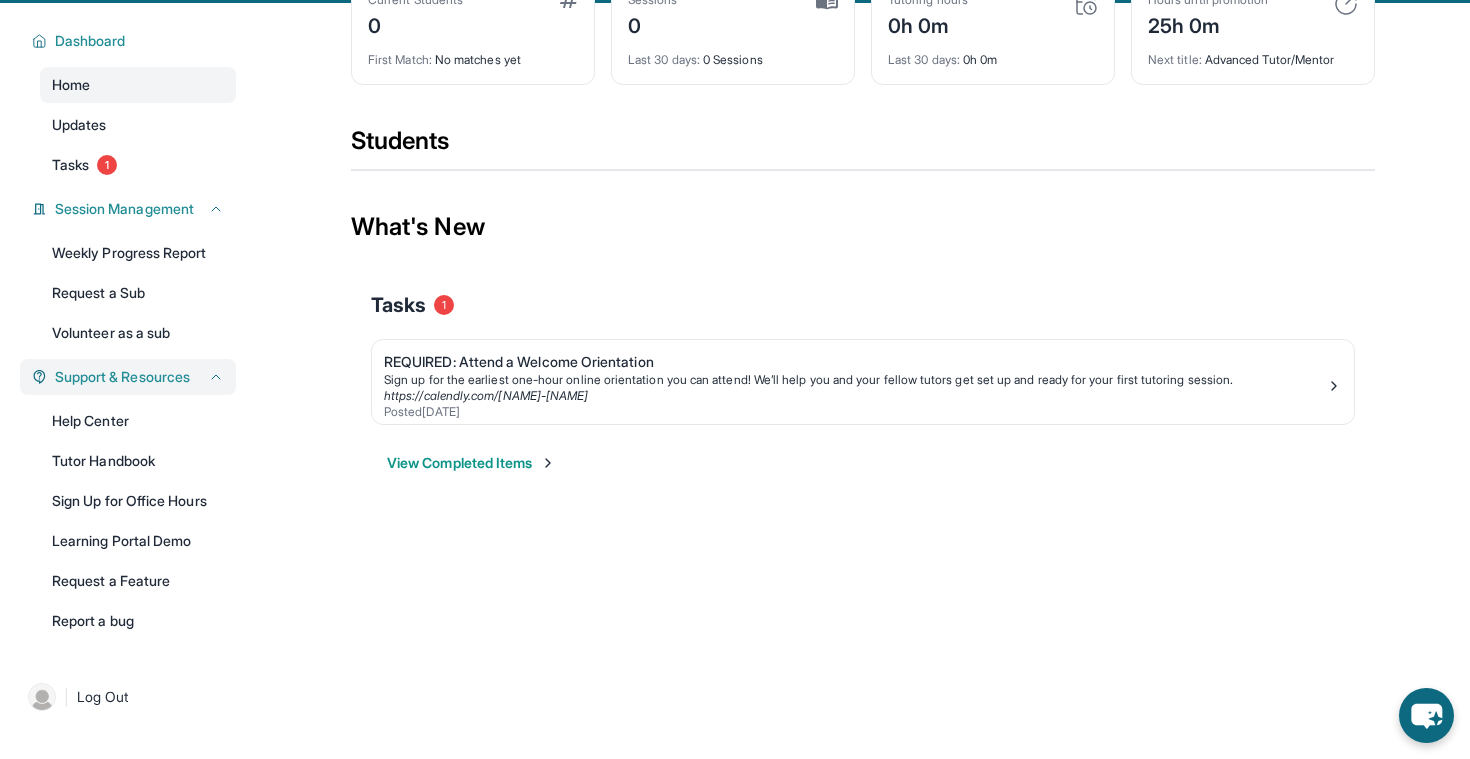 click on "Support & Resources" at bounding box center (122, 377) 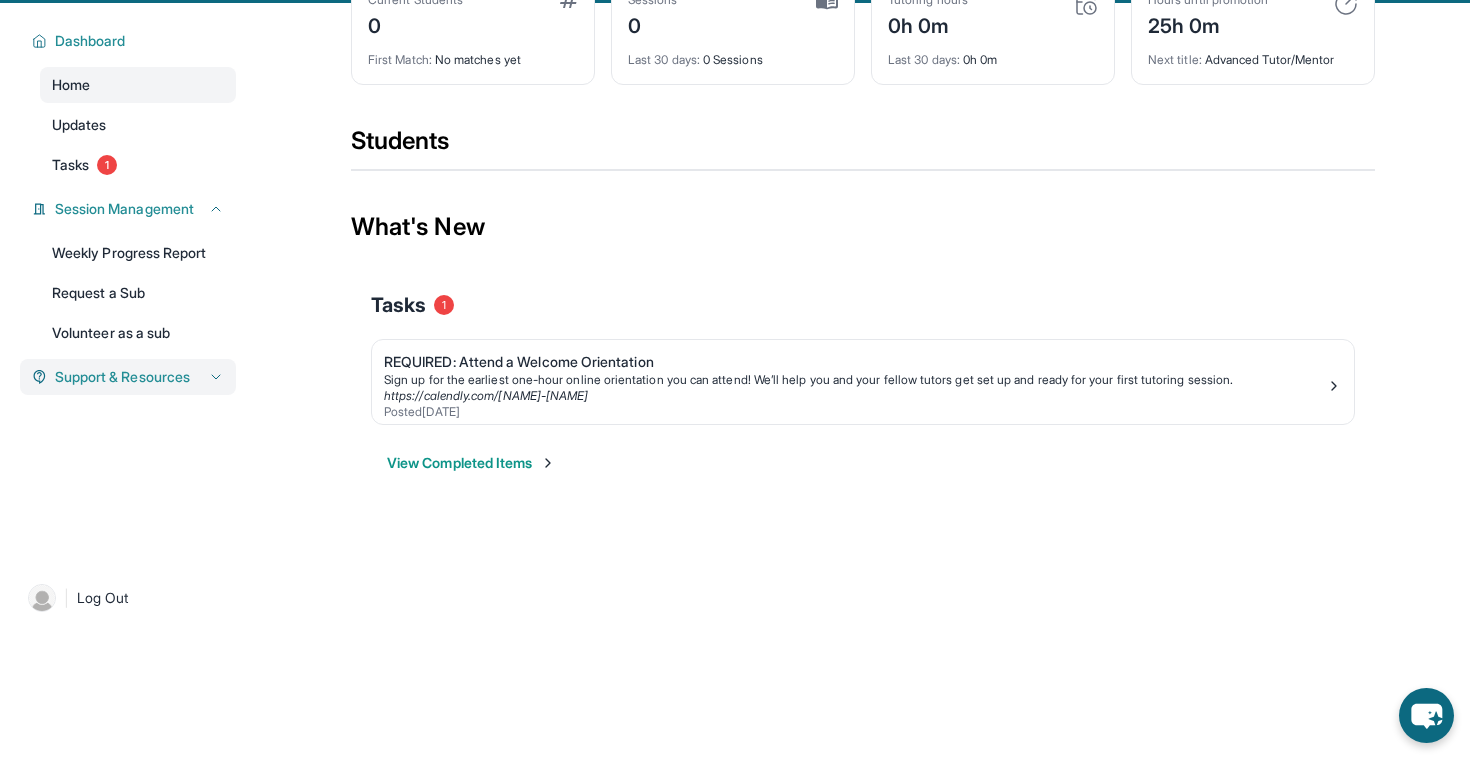 click on "Support & Resources" at bounding box center [135, 377] 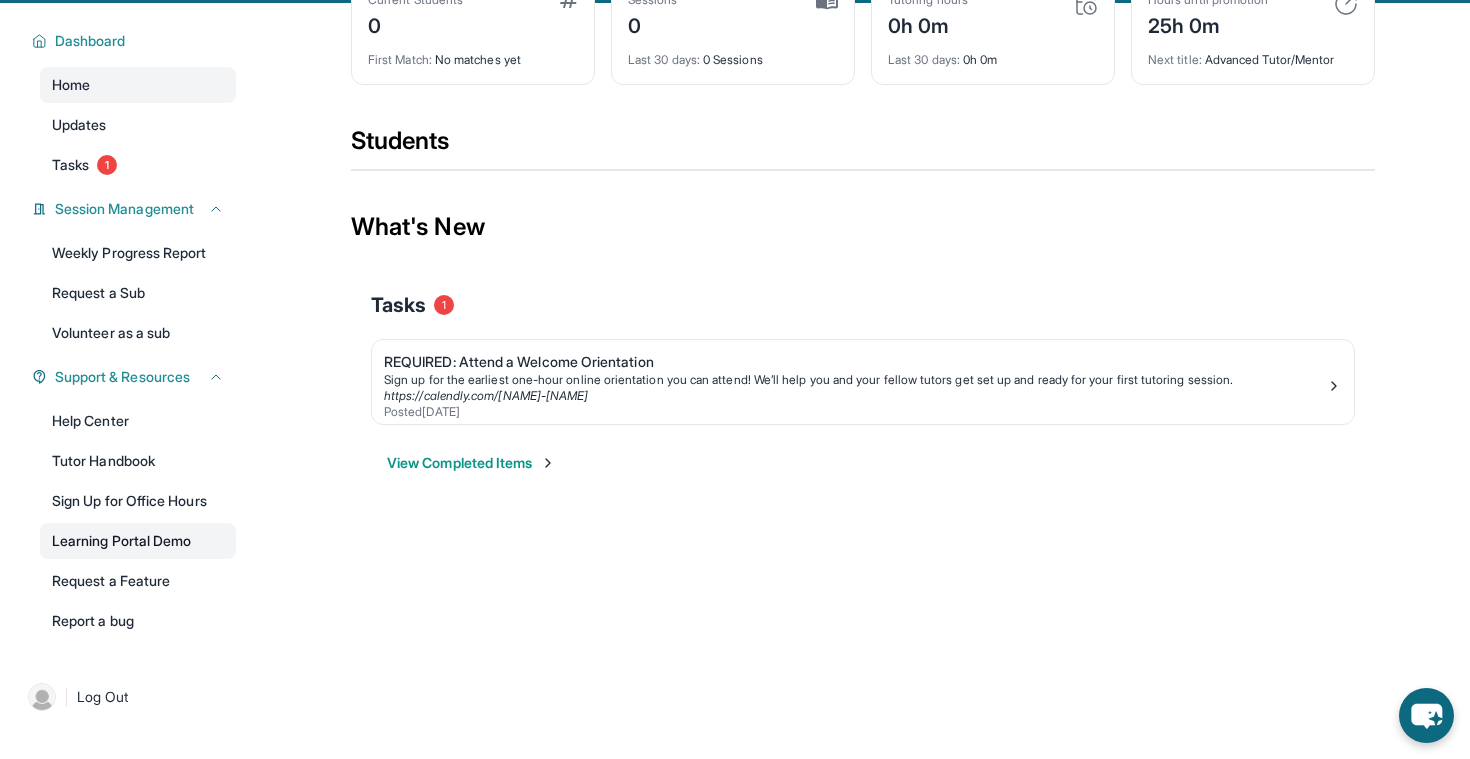 click on "Learning Portal Demo" at bounding box center [138, 541] 